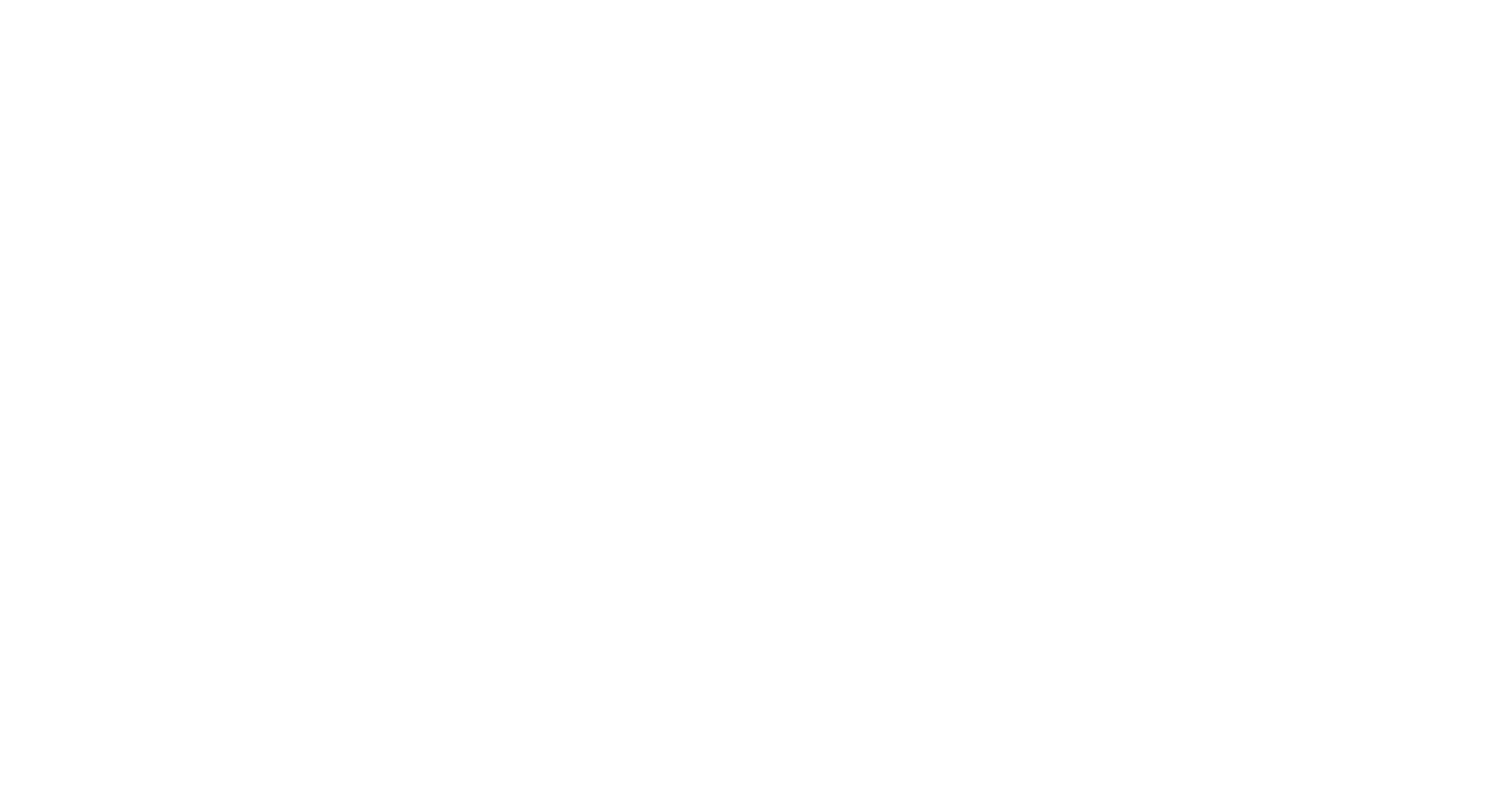 scroll, scrollTop: 0, scrollLeft: 0, axis: both 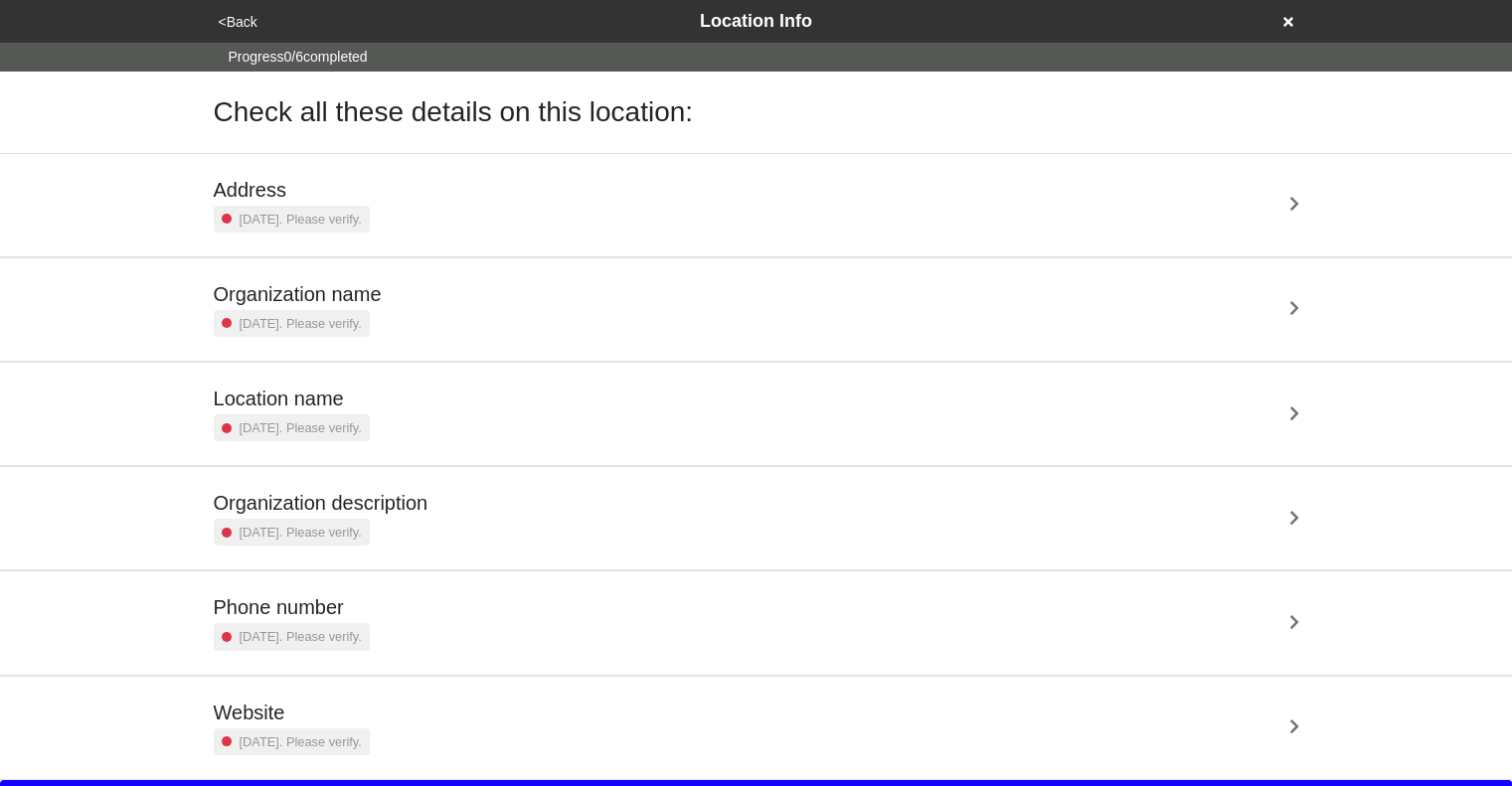 click on "Organization name 2 years ago. Please verify." at bounding box center [756, 309] 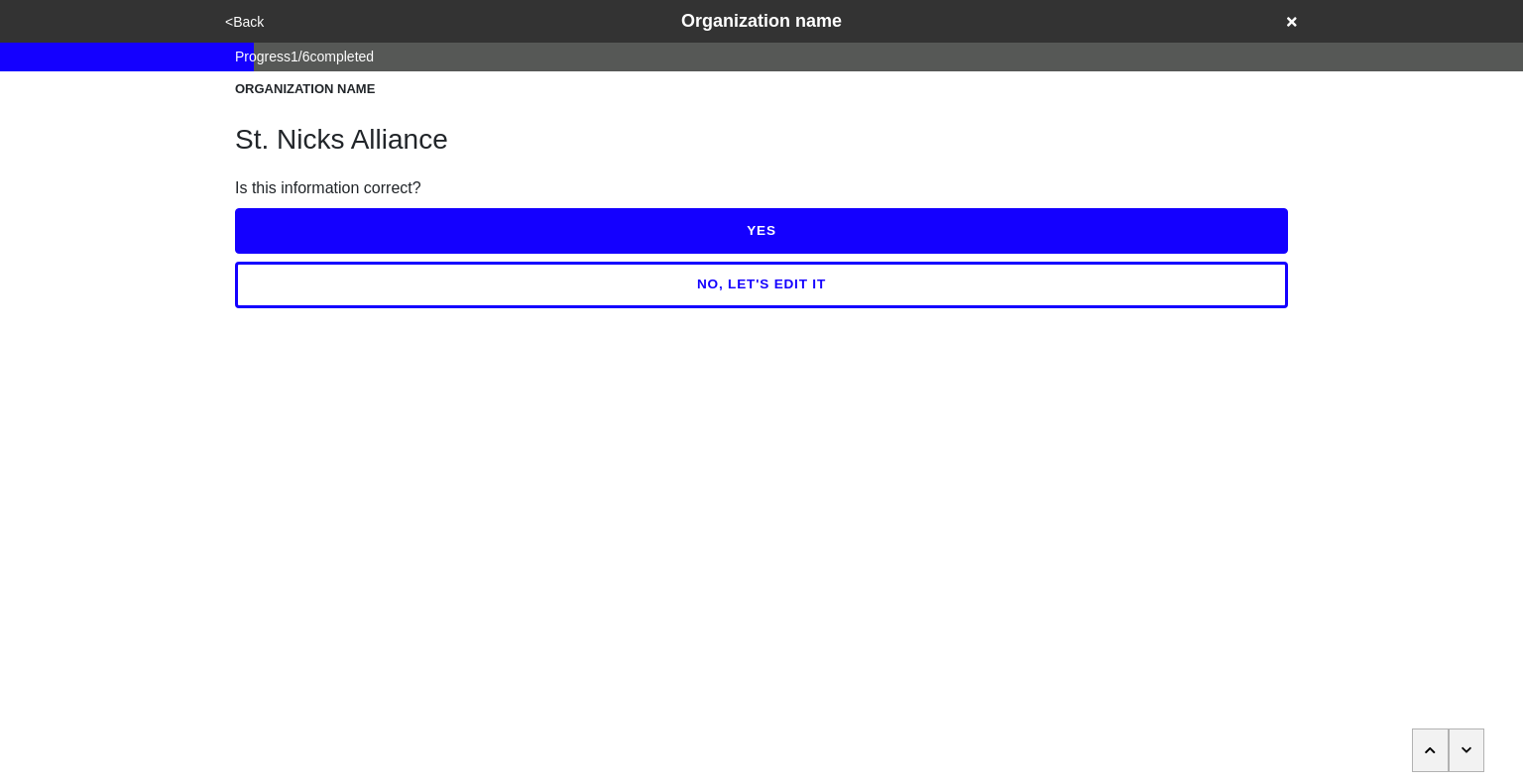 click on "<Back Organization name" at bounding box center [762, 21] 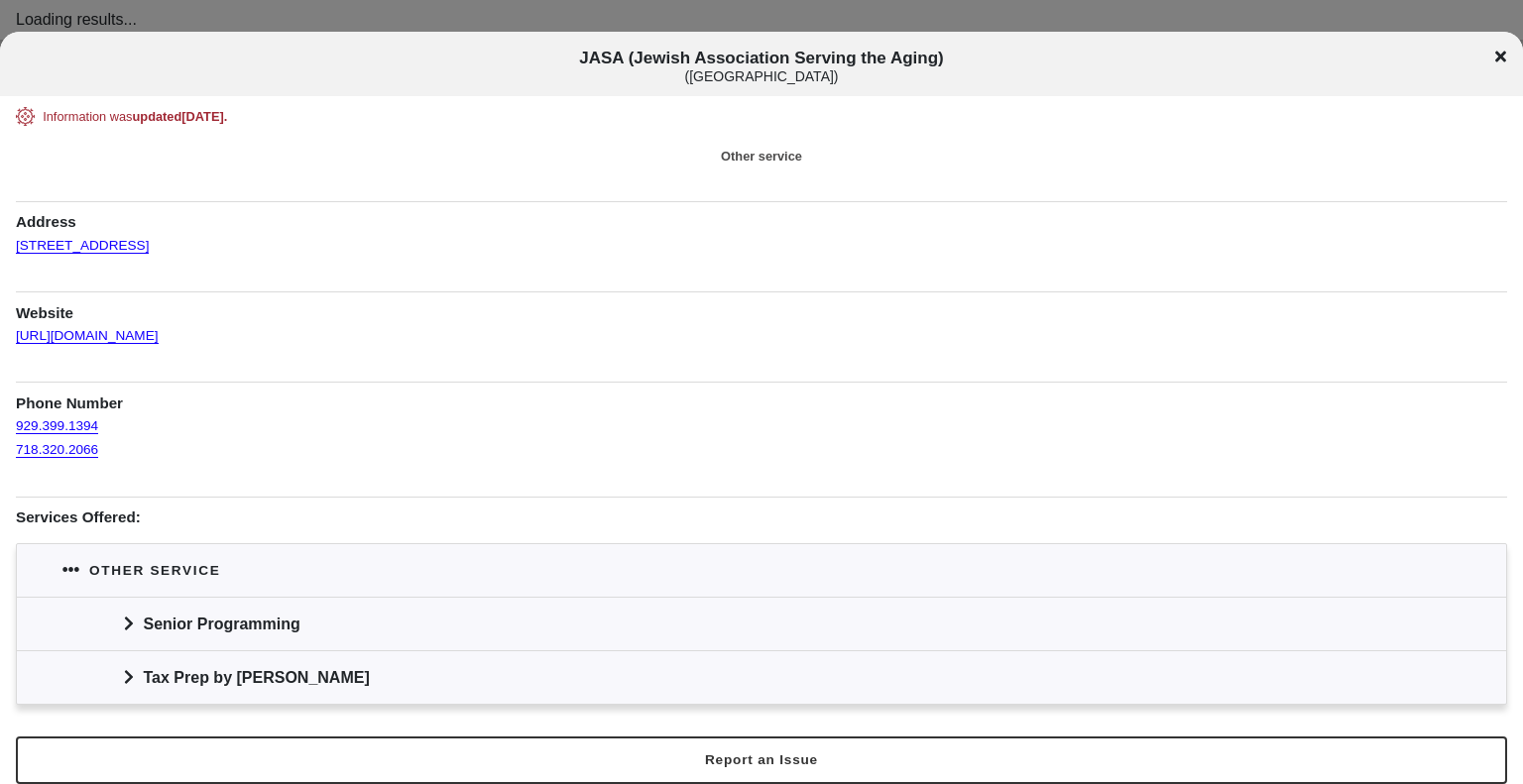 scroll, scrollTop: 0, scrollLeft: 0, axis: both 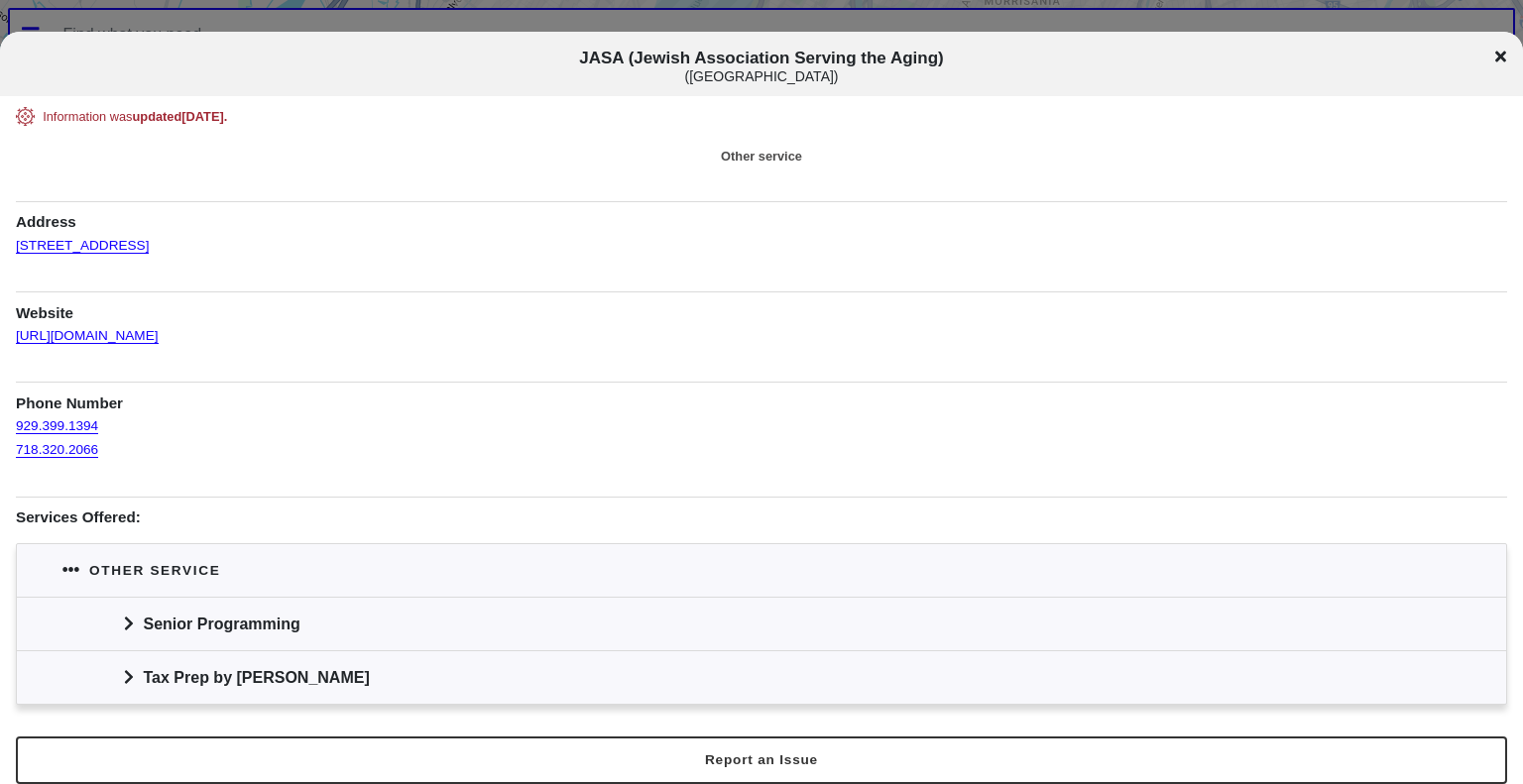 click on "Tax Prep by Ariva" at bounding box center (762, 677) 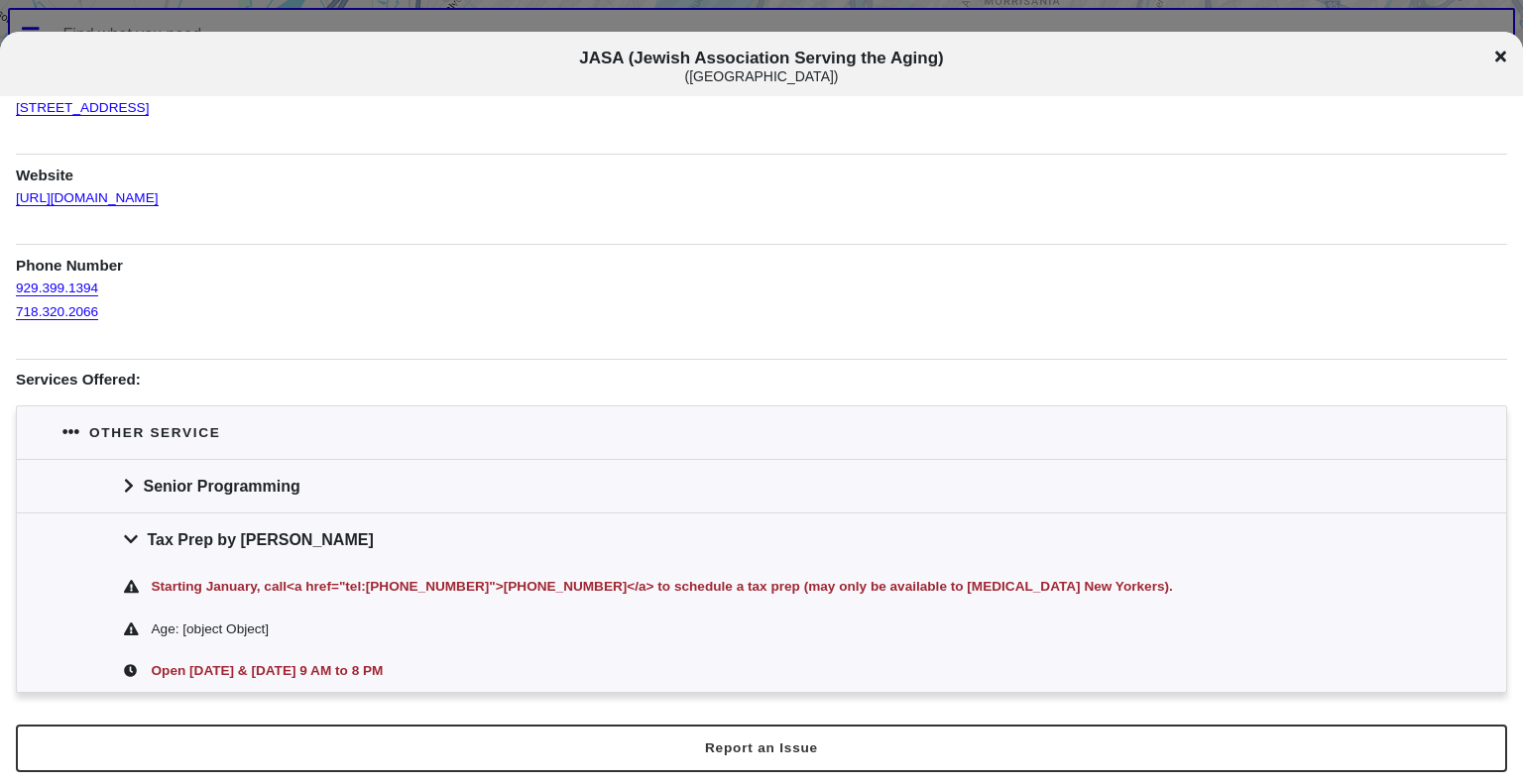 scroll, scrollTop: 139, scrollLeft: 0, axis: vertical 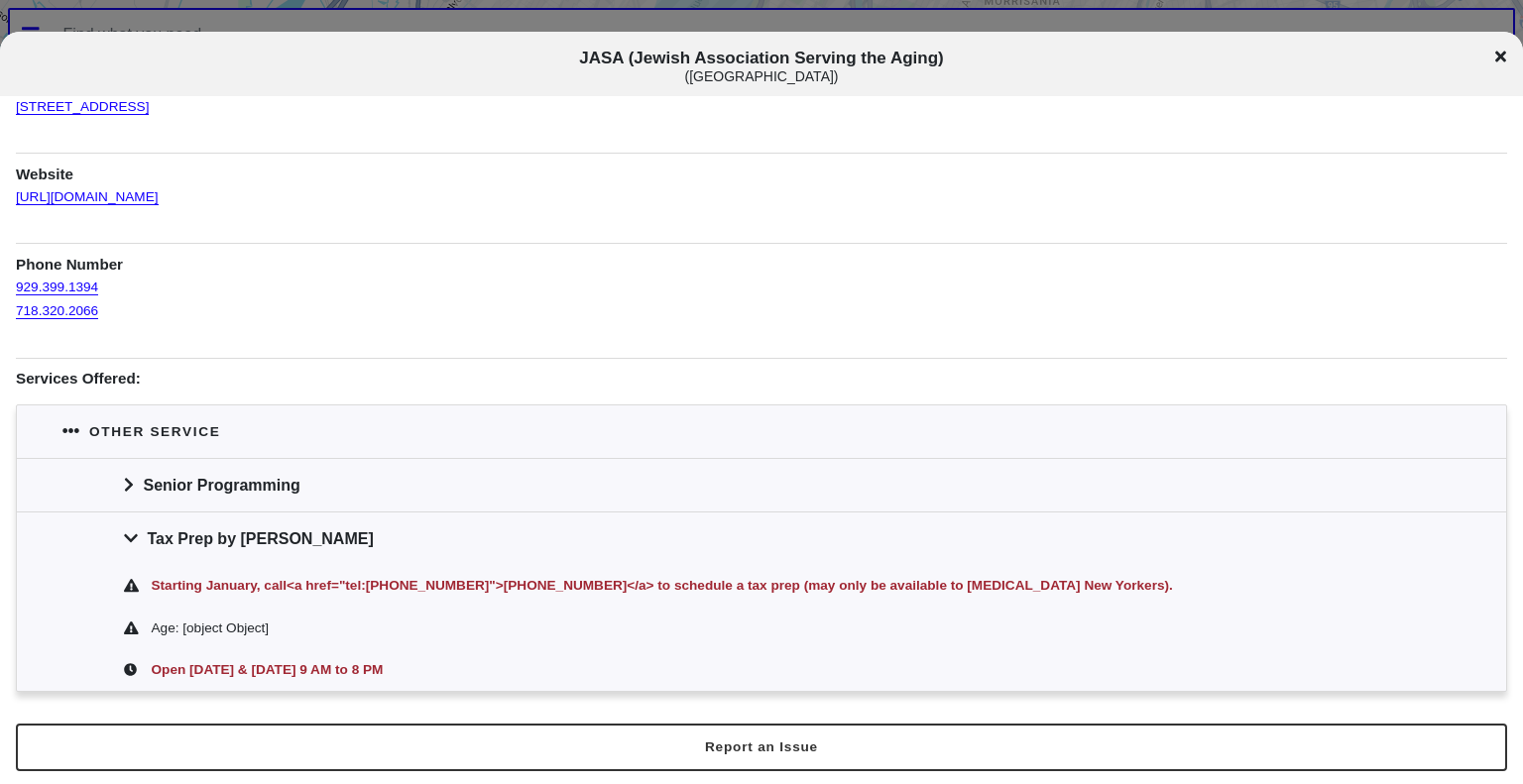 click 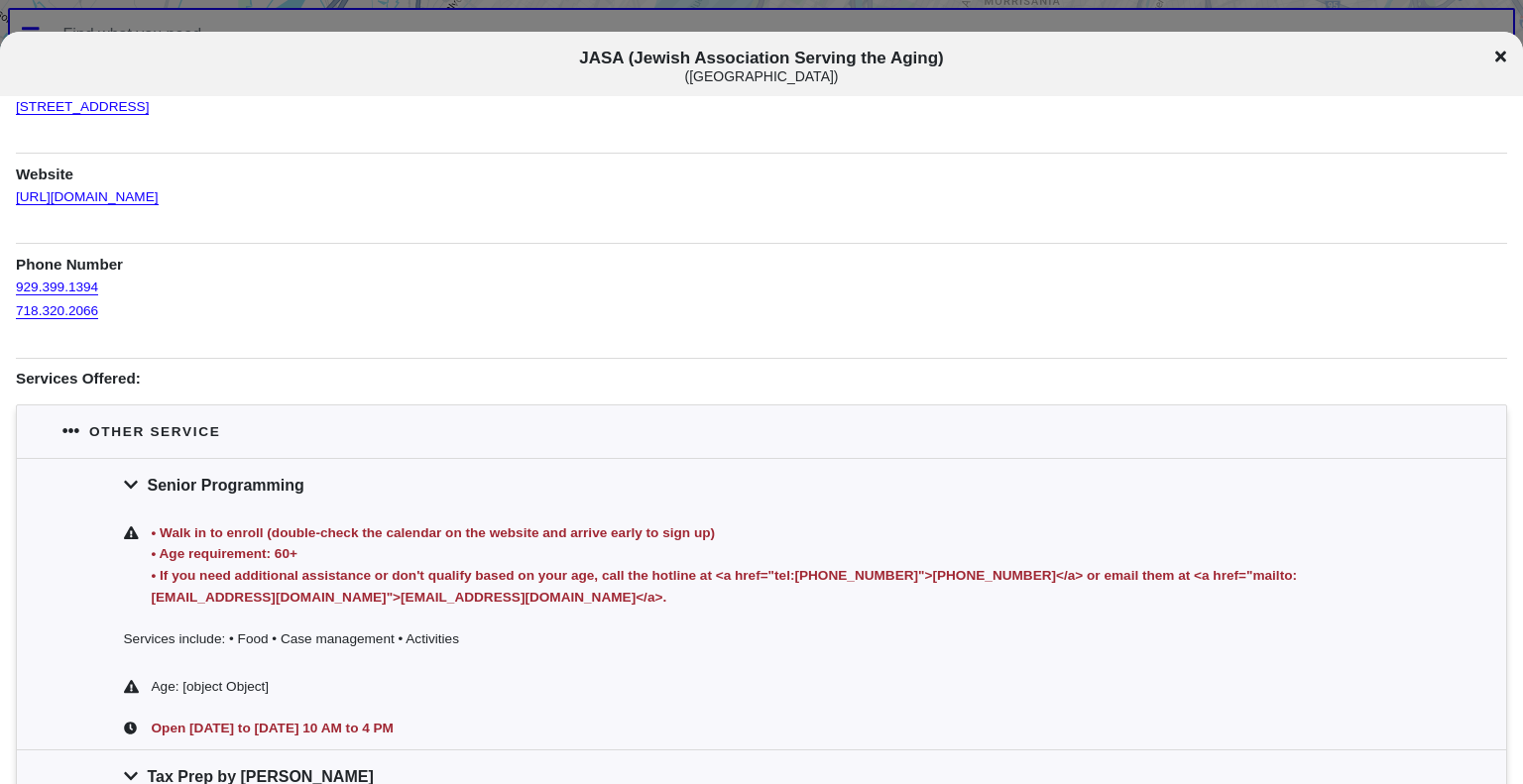 click 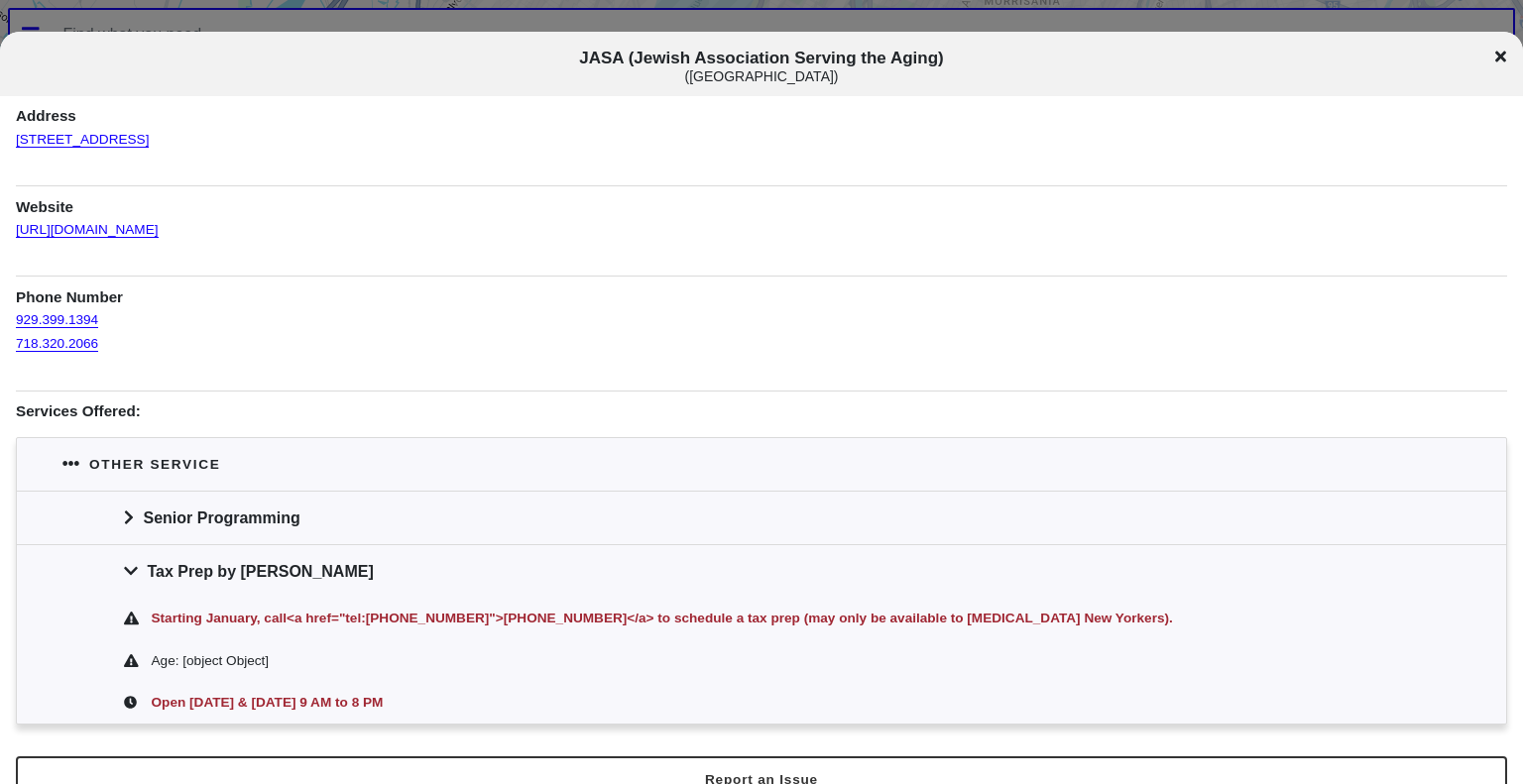 scroll, scrollTop: 139, scrollLeft: 0, axis: vertical 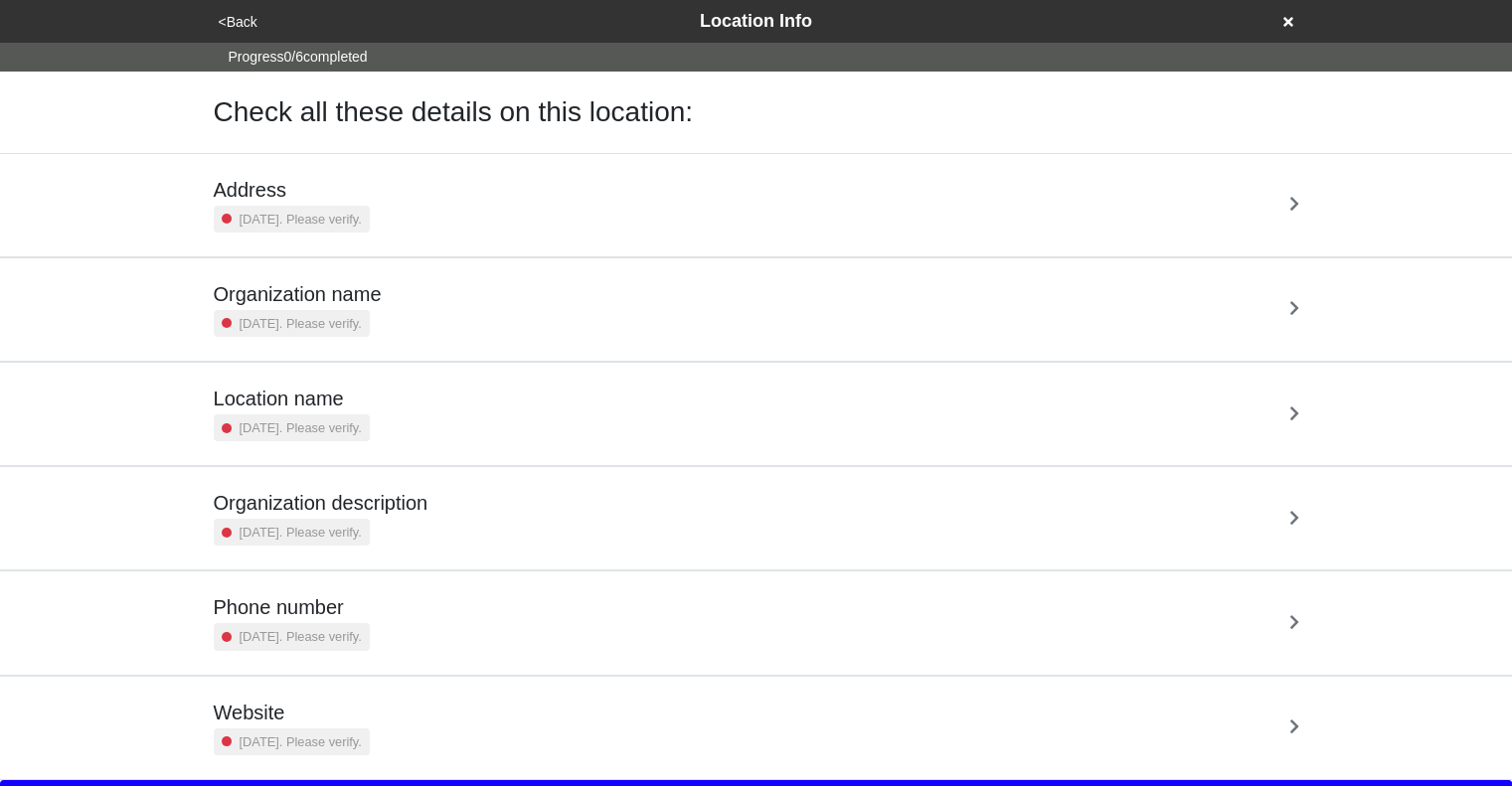 click on "Organization name [DATE]. Please verify." at bounding box center [756, 309] 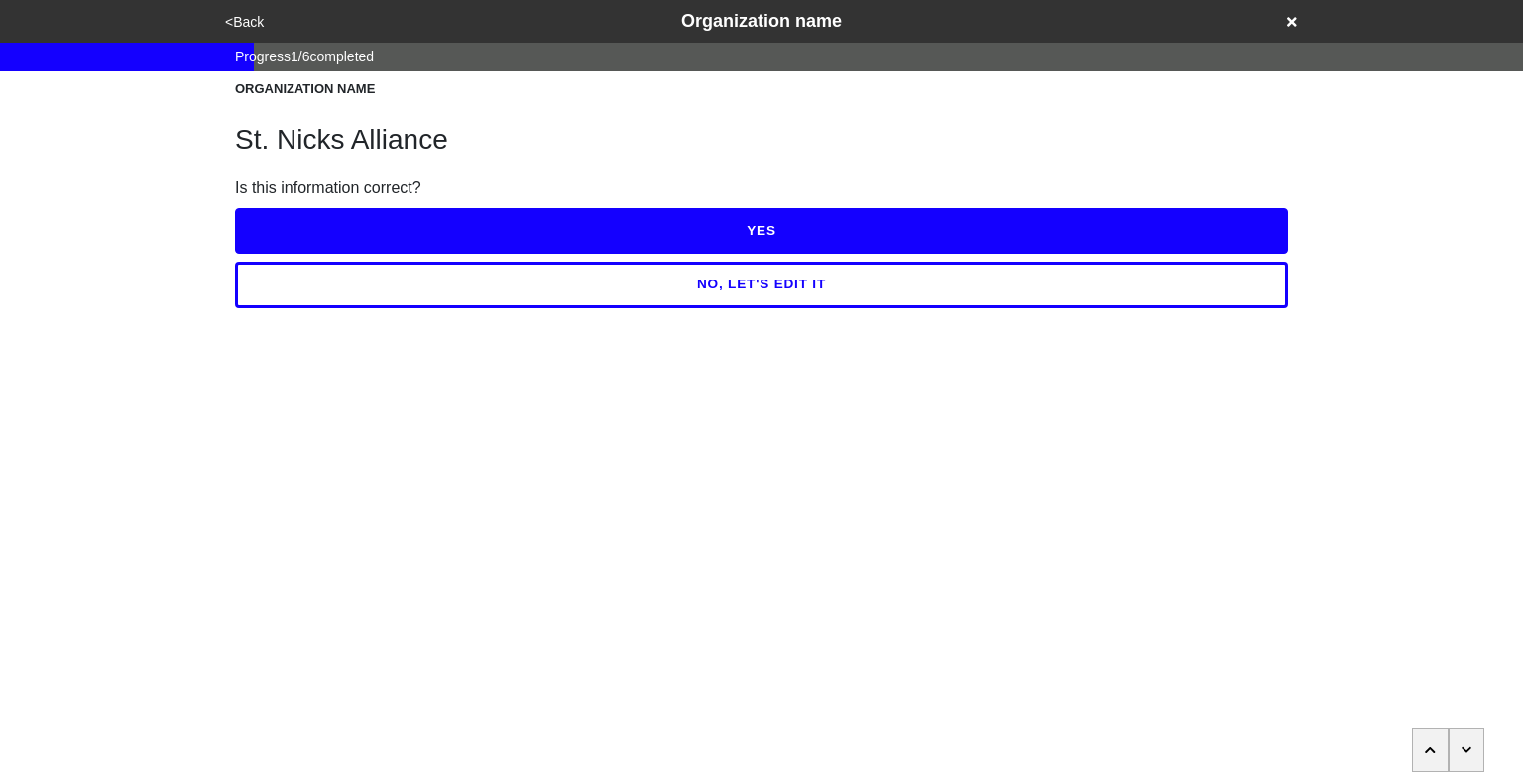 click on "<Back" at bounding box center (244, 22) 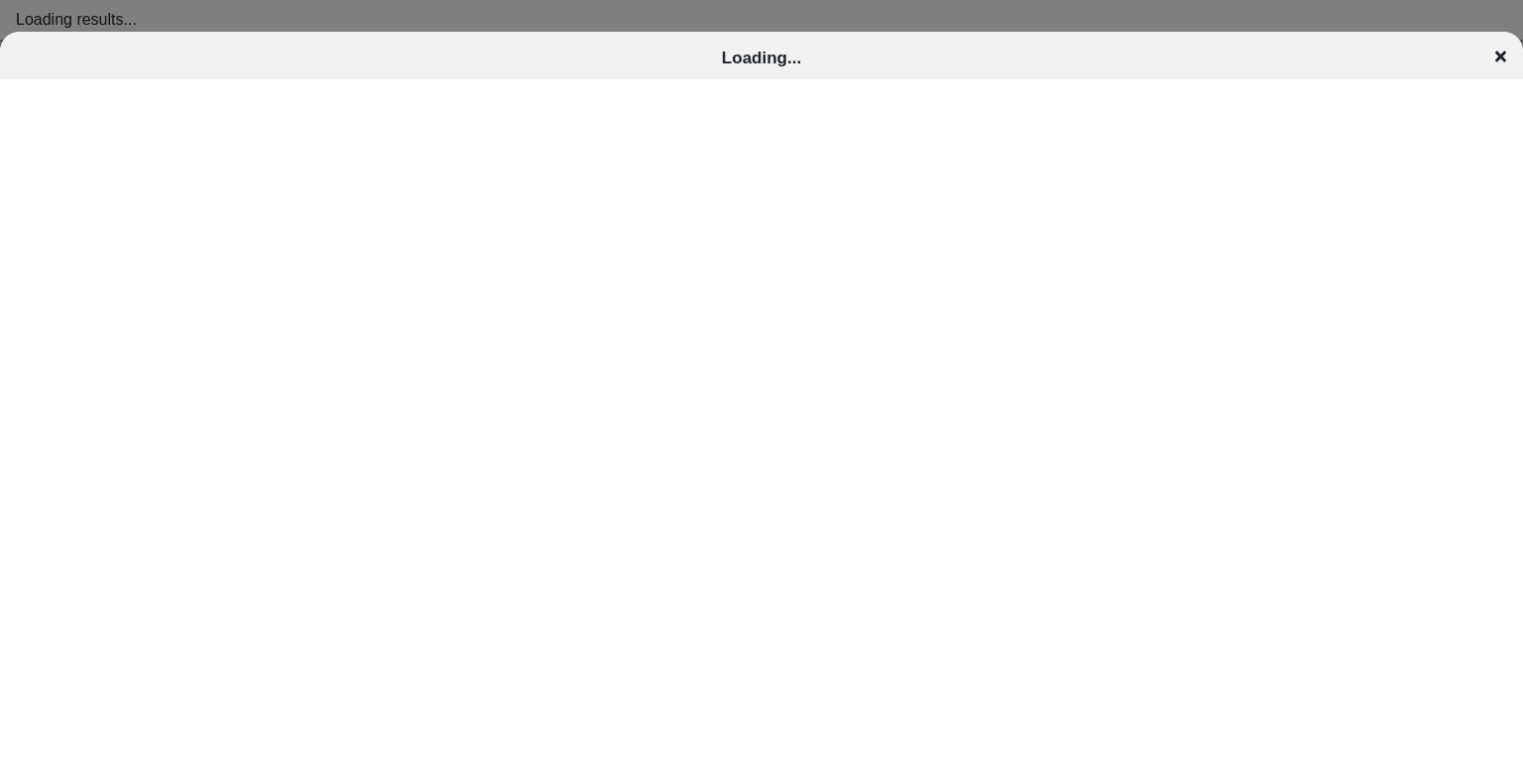 scroll, scrollTop: 0, scrollLeft: 0, axis: both 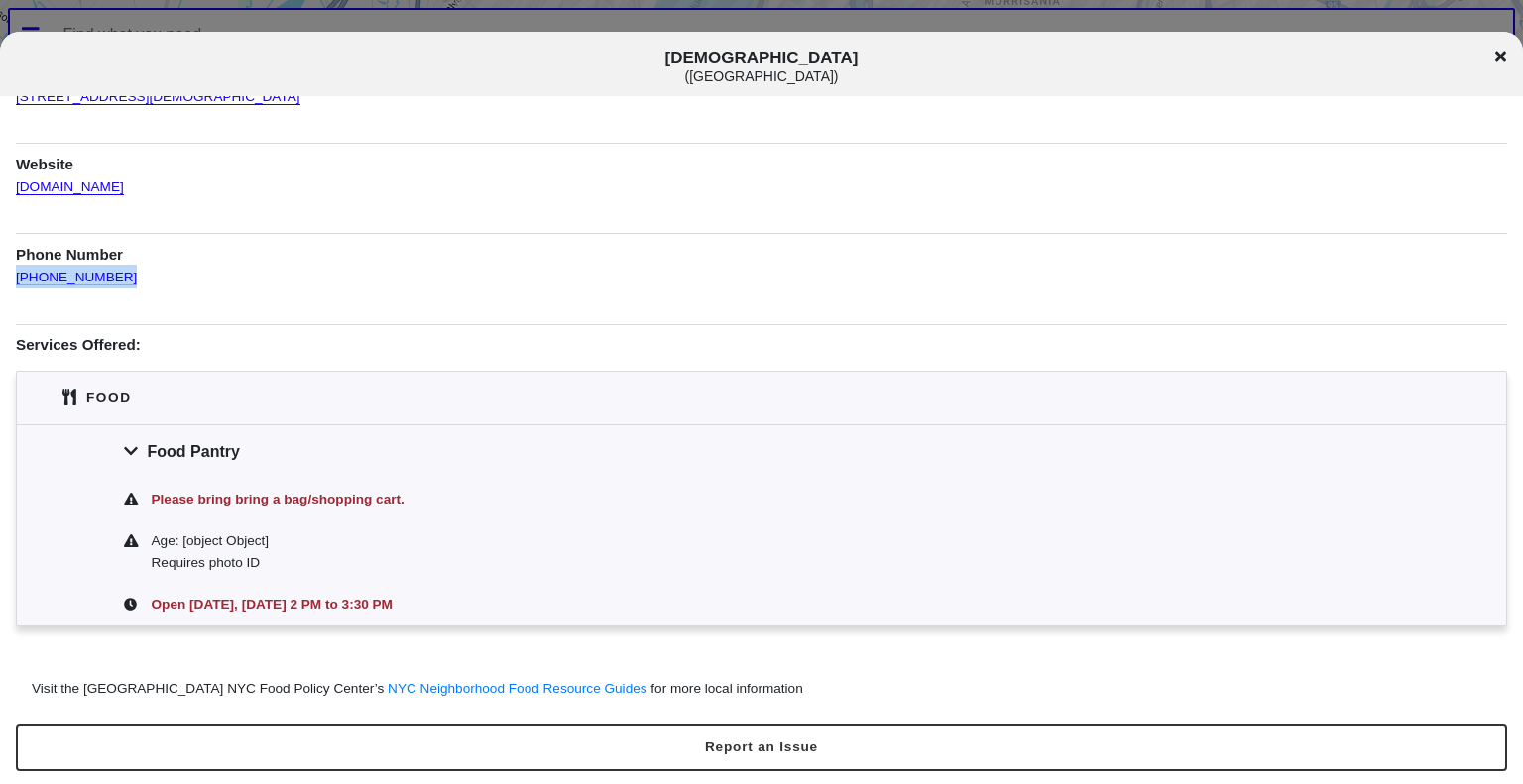 drag, startPoint x: 131, startPoint y: 274, endPoint x: 15, endPoint y: 272, distance: 116.01724 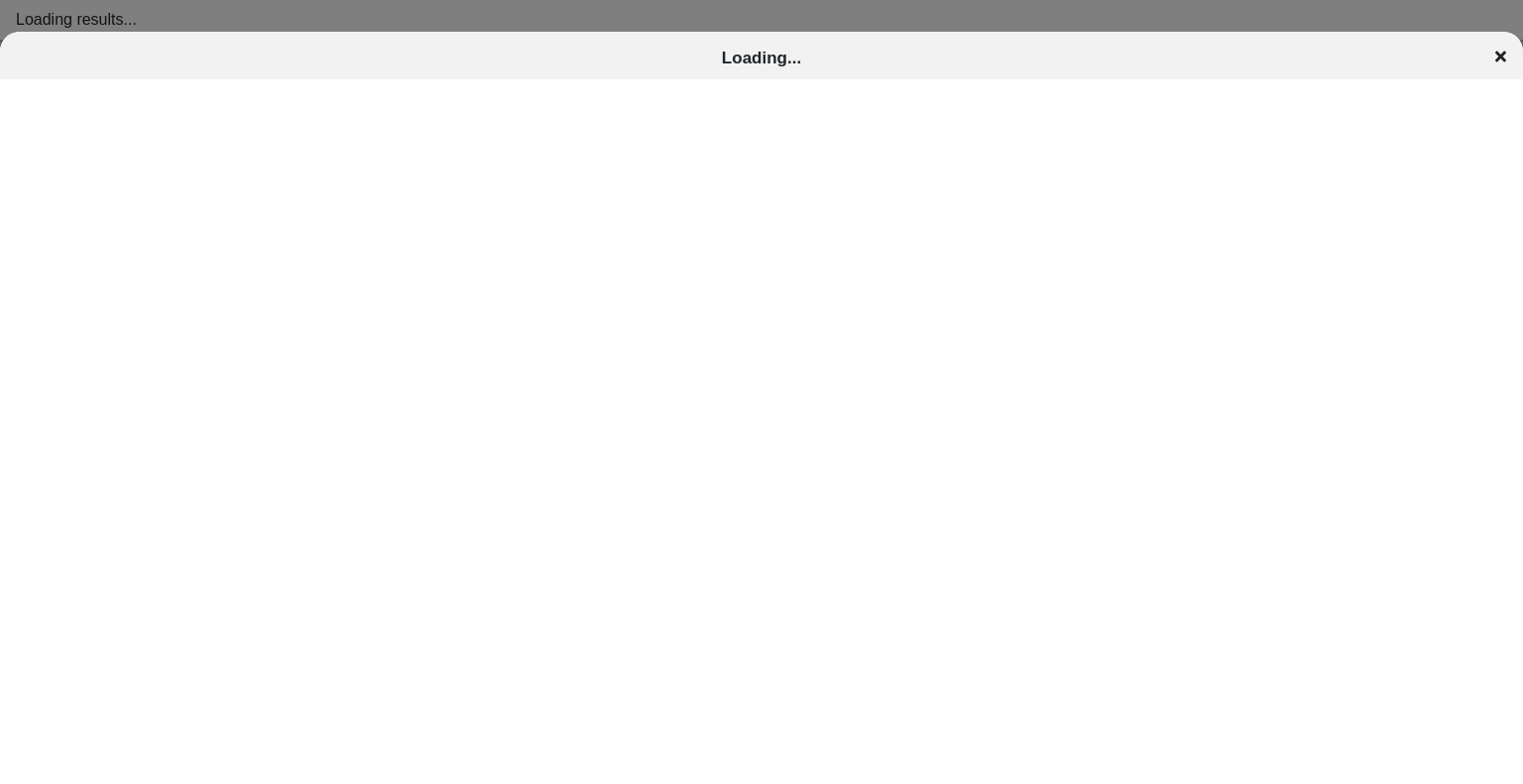 scroll, scrollTop: 0, scrollLeft: 0, axis: both 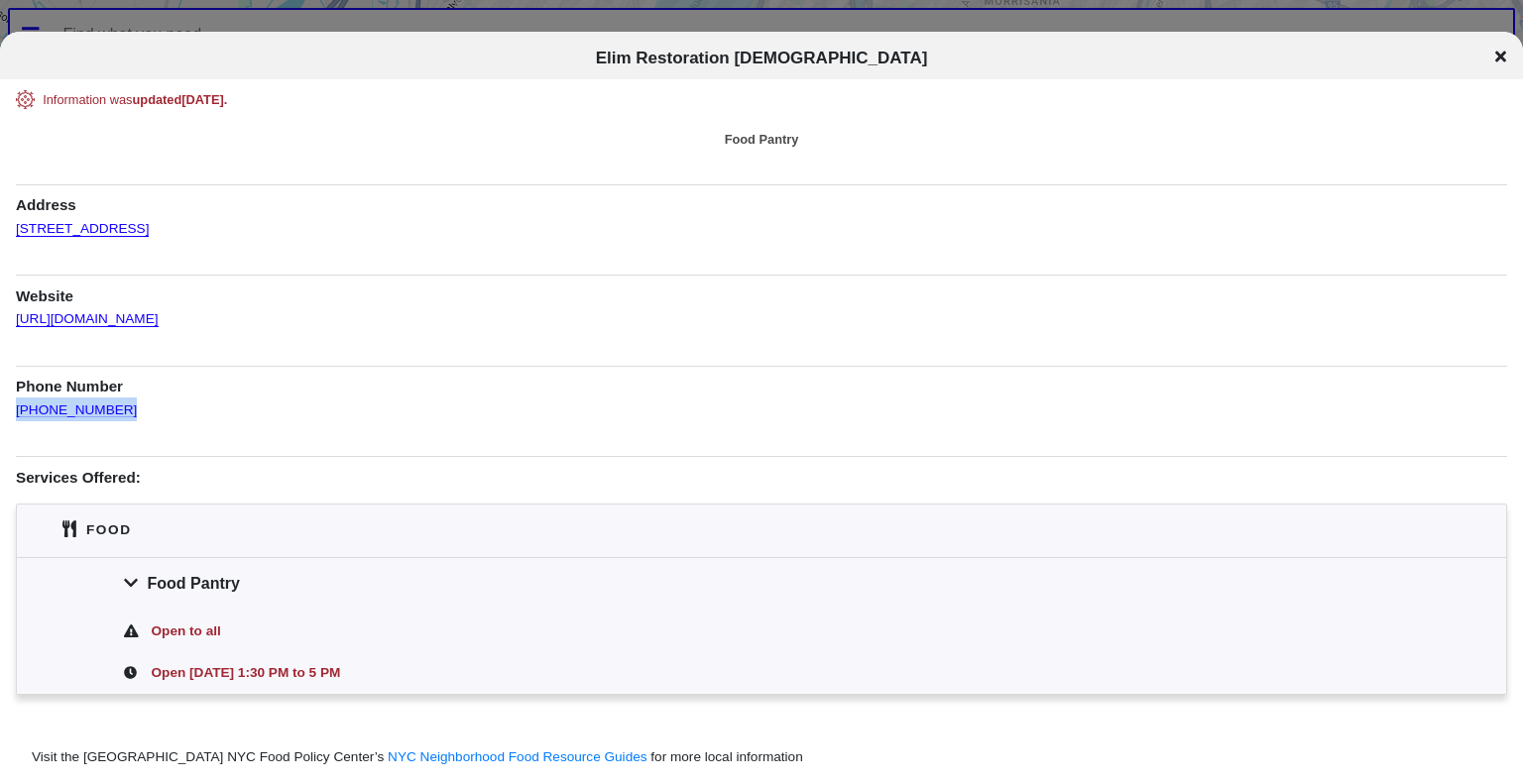 drag, startPoint x: 123, startPoint y: 413, endPoint x: 7, endPoint y: 400, distance: 116.72618 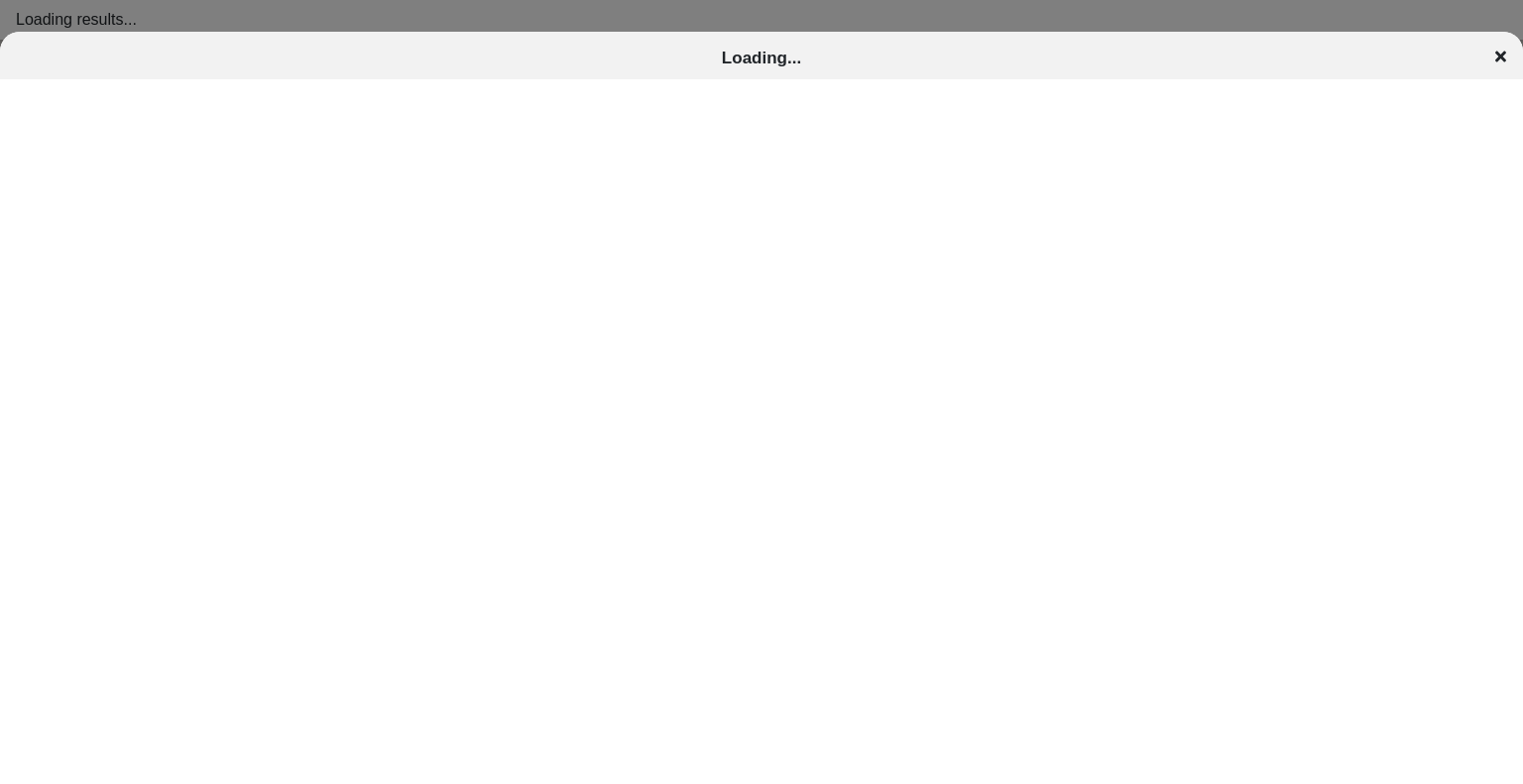 scroll, scrollTop: 0, scrollLeft: 0, axis: both 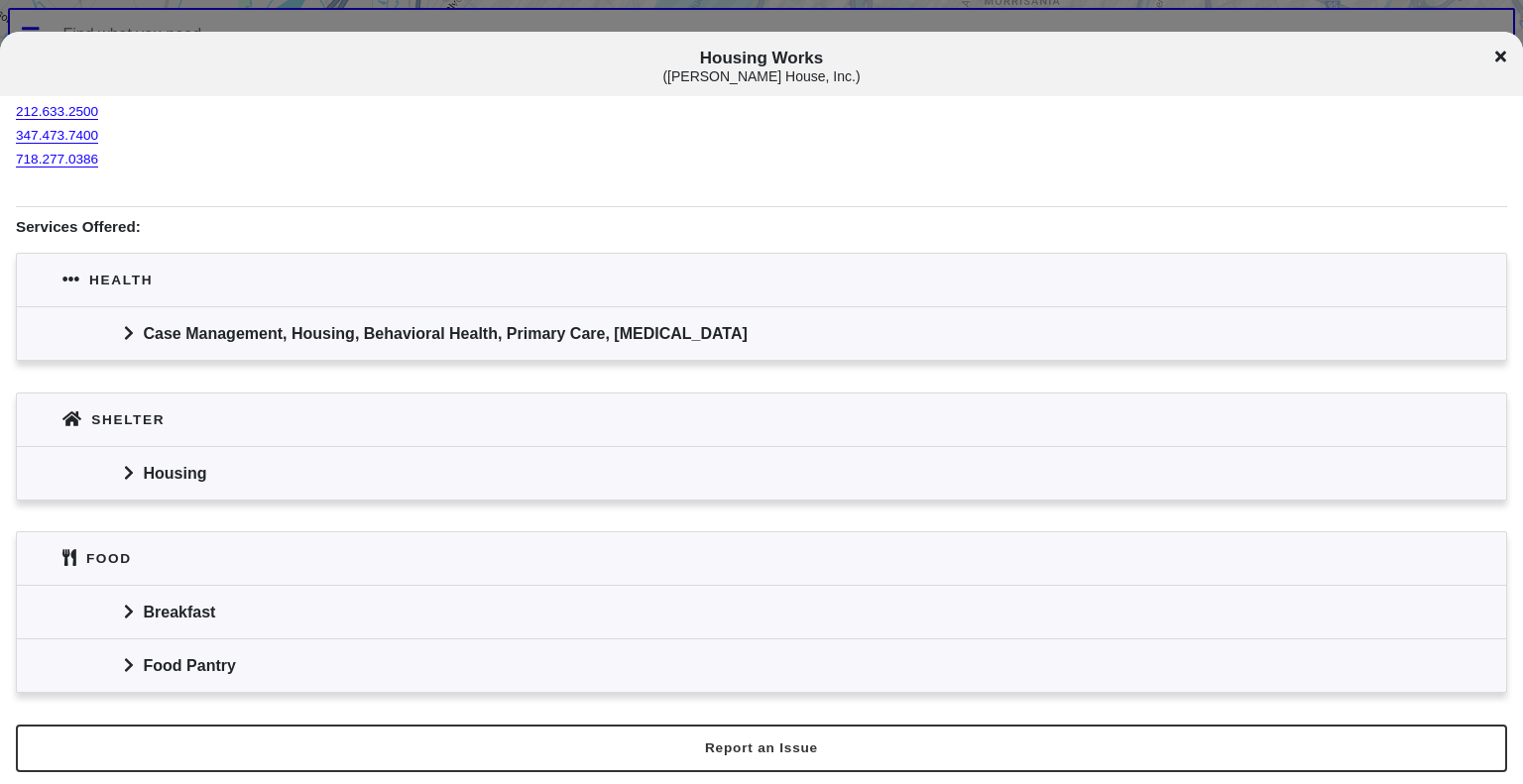 click on "Food Pantry" at bounding box center (762, 665) 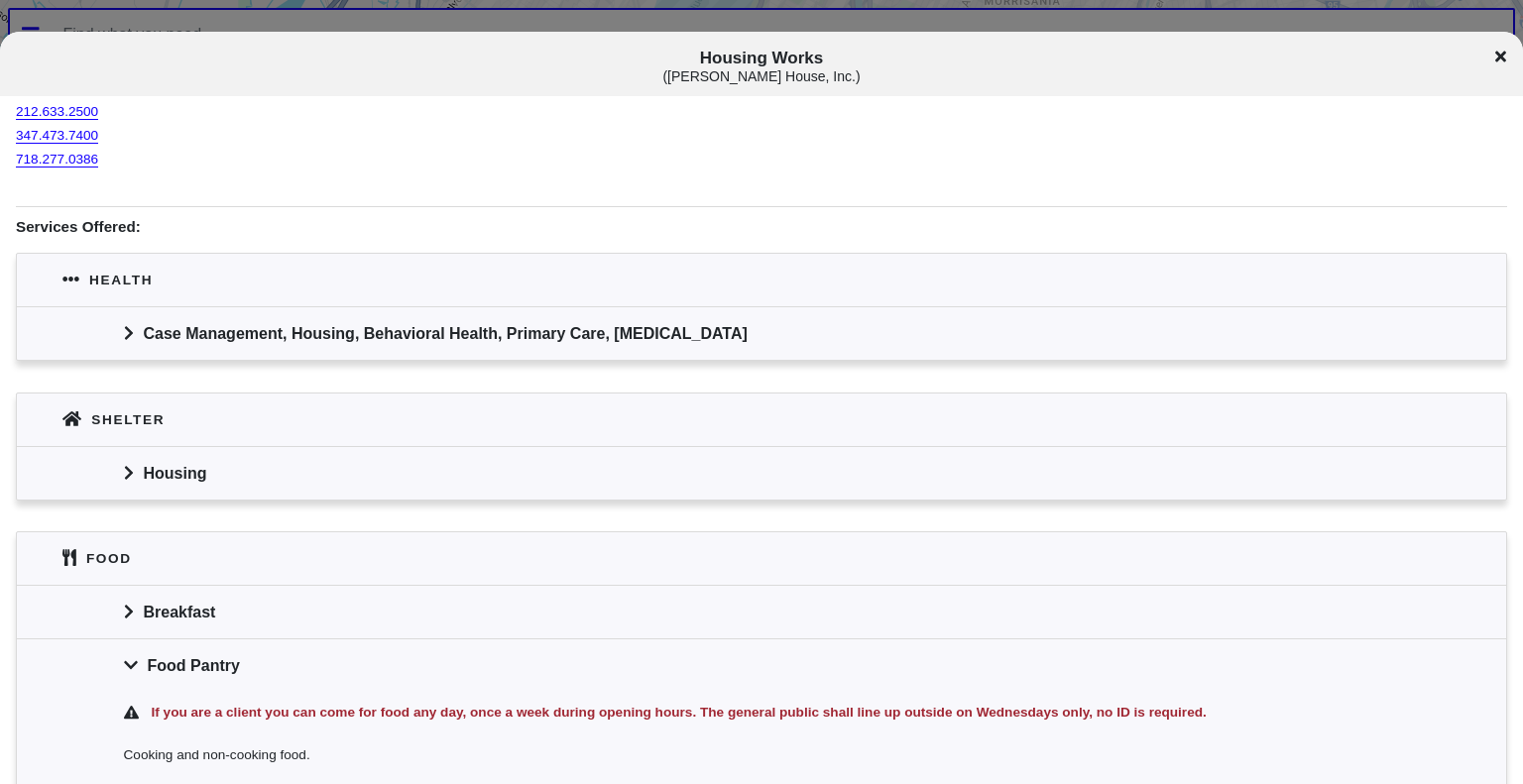 click 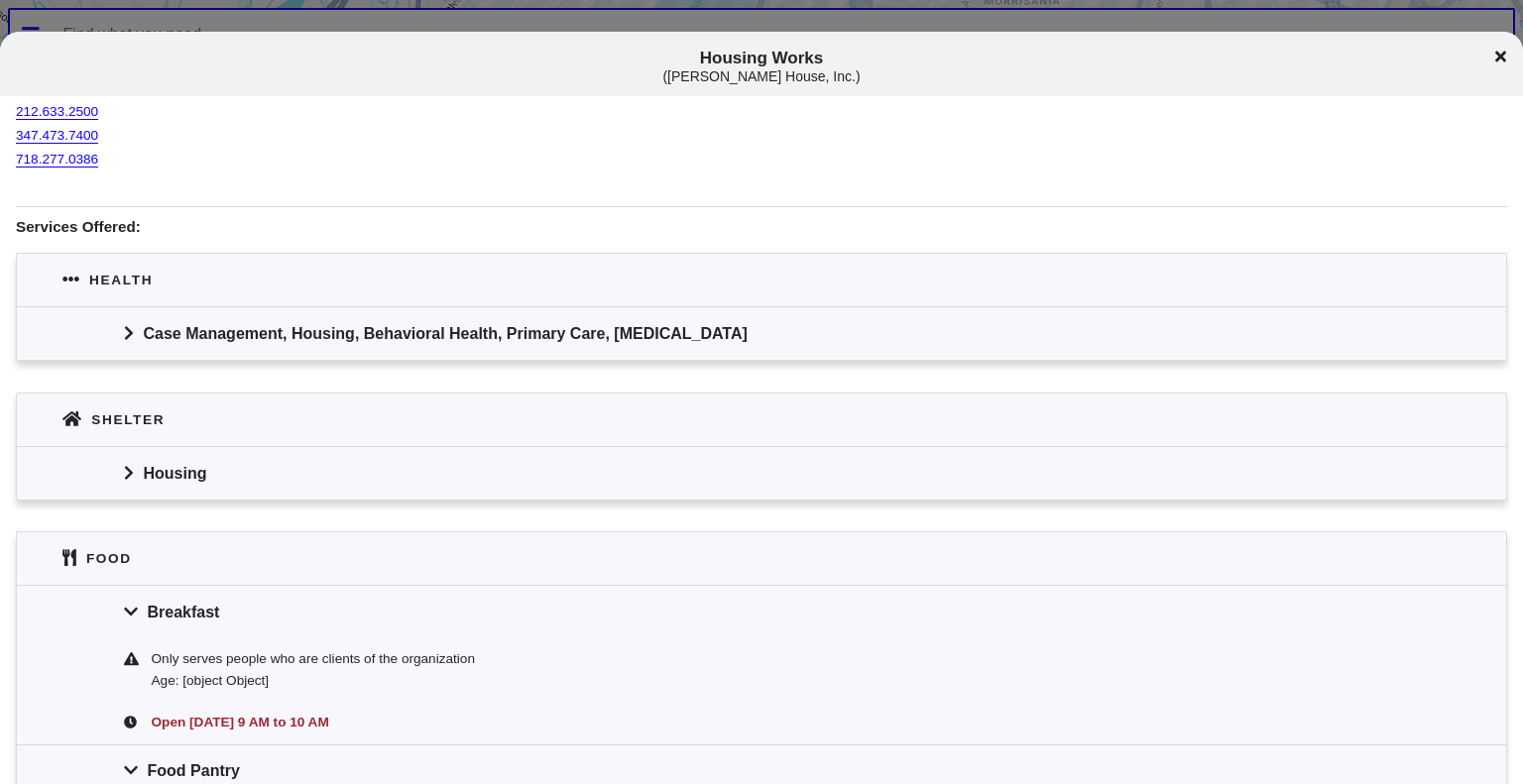 click 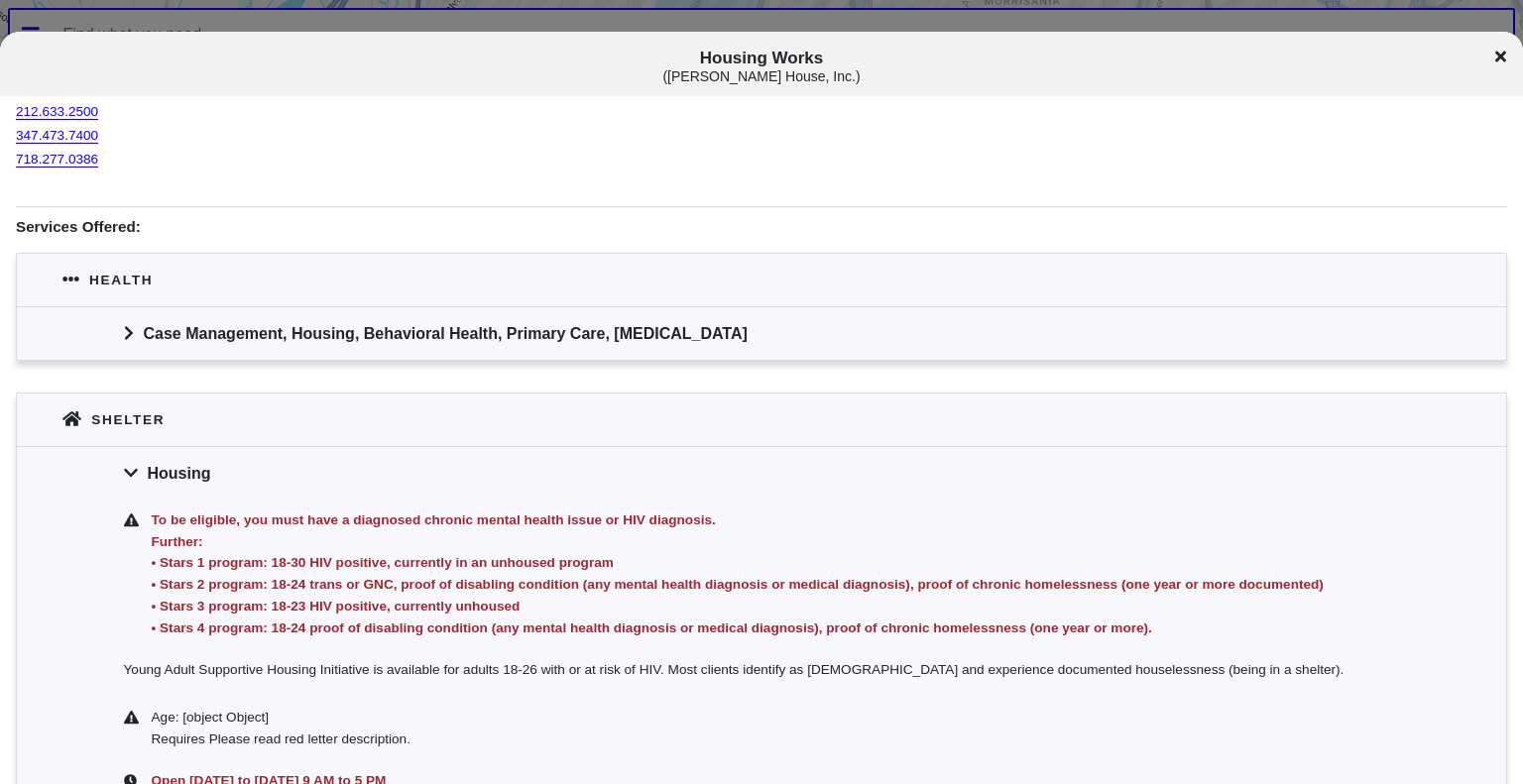 click 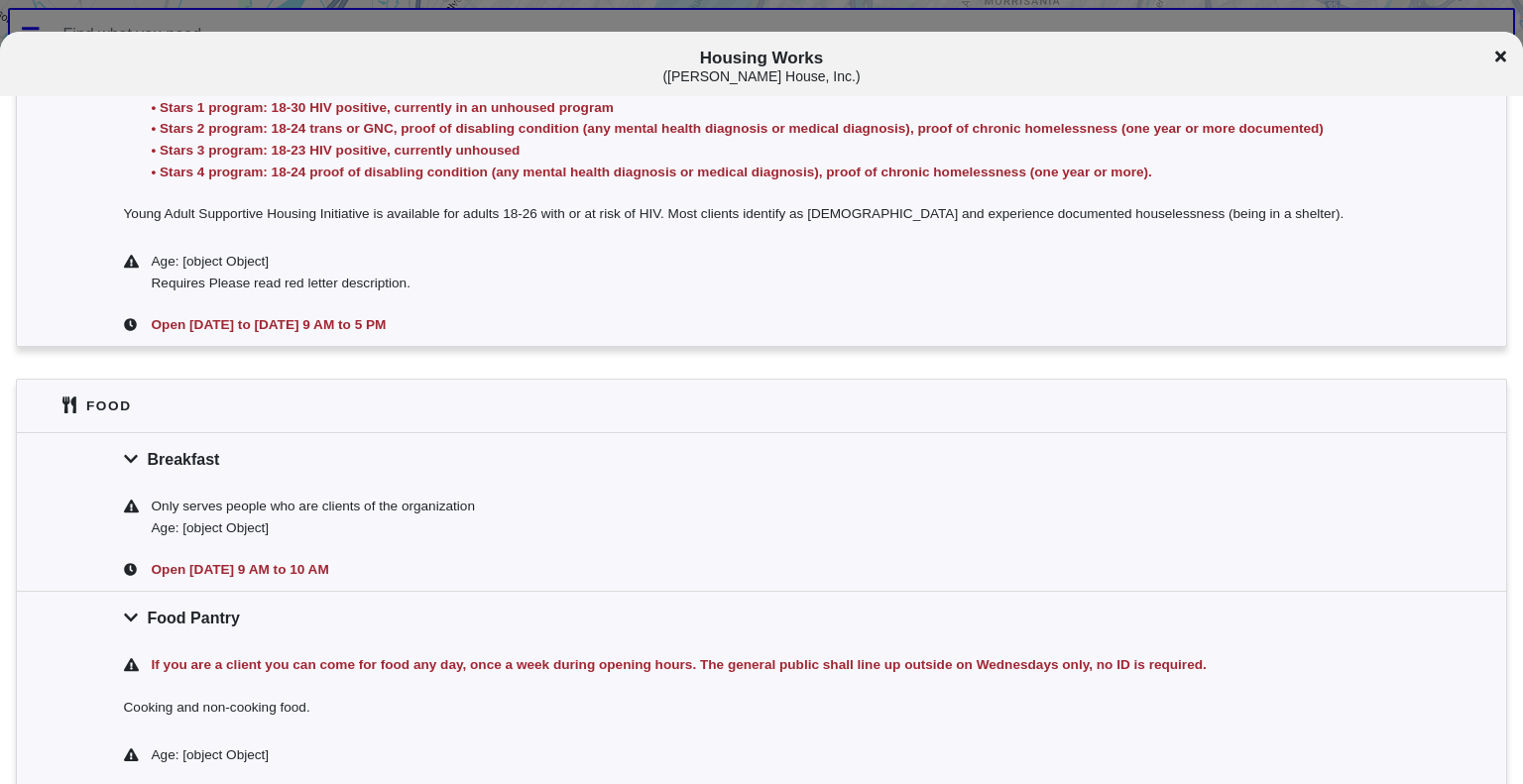 scroll, scrollTop: 1220, scrollLeft: 0, axis: vertical 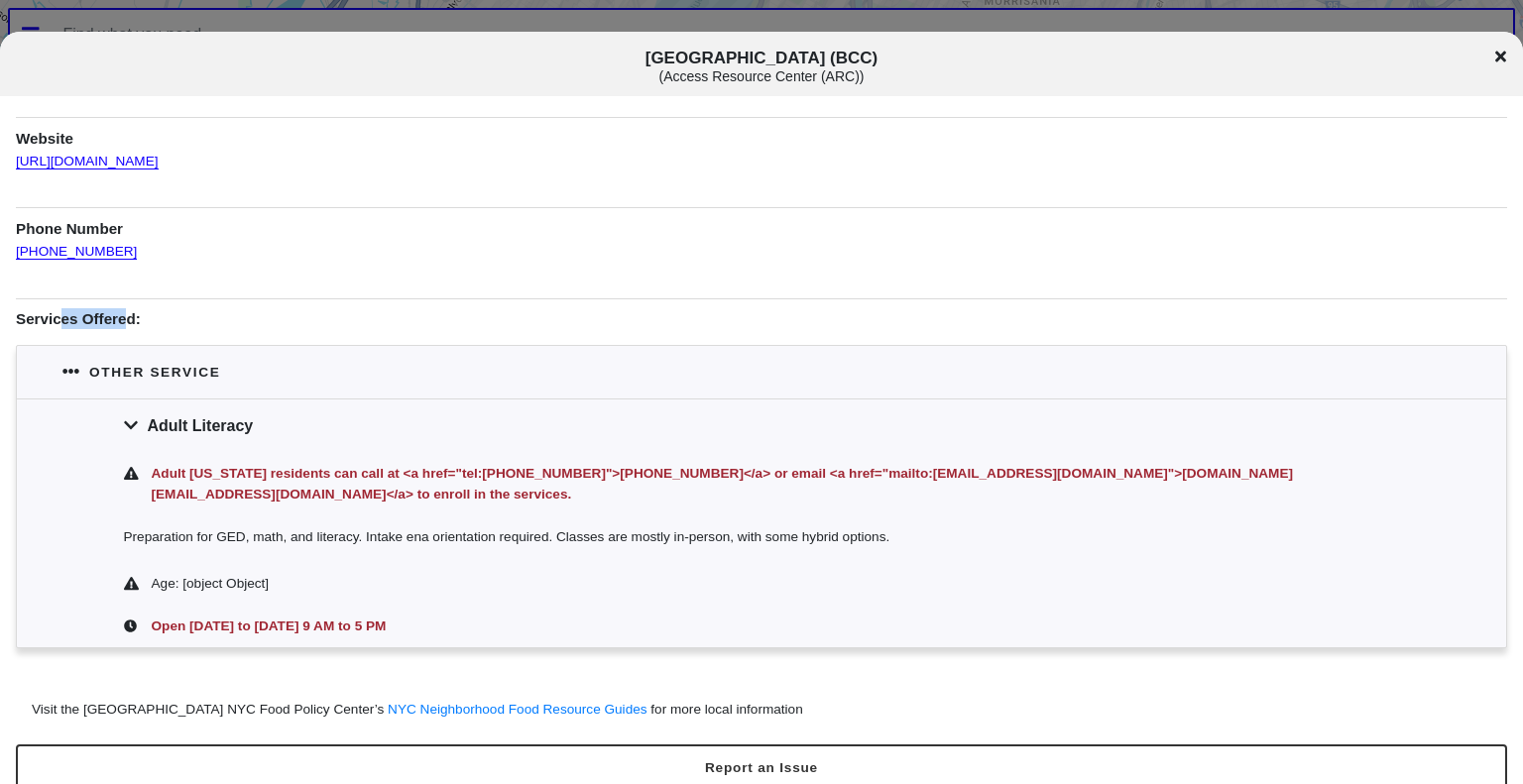 drag, startPoint x: 123, startPoint y: 276, endPoint x: 60, endPoint y: 274, distance: 63.03174 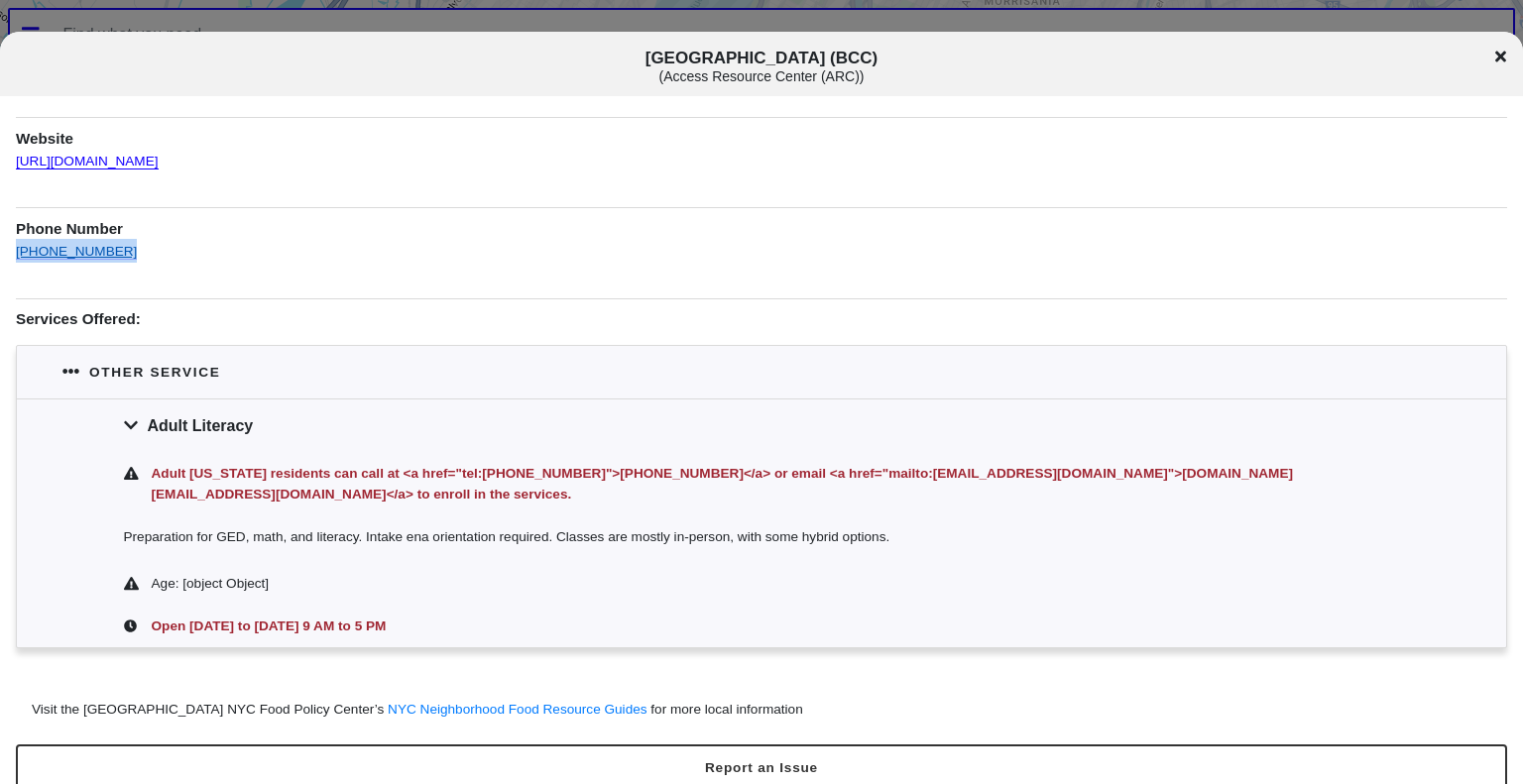 drag, startPoint x: 124, startPoint y: 249, endPoint x: 16, endPoint y: 244, distance: 108.11568 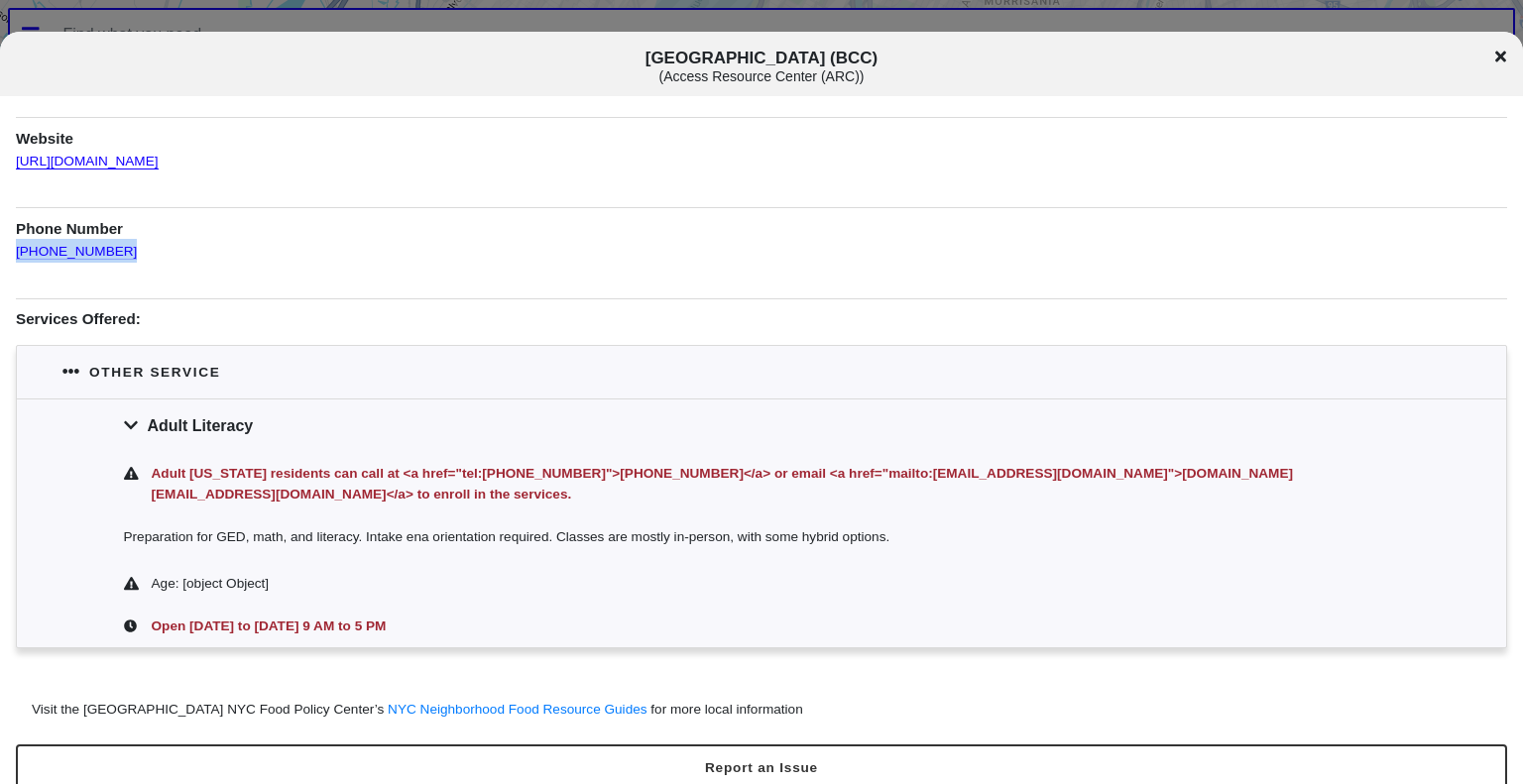 copy on "[PHONE_NUMBER]" 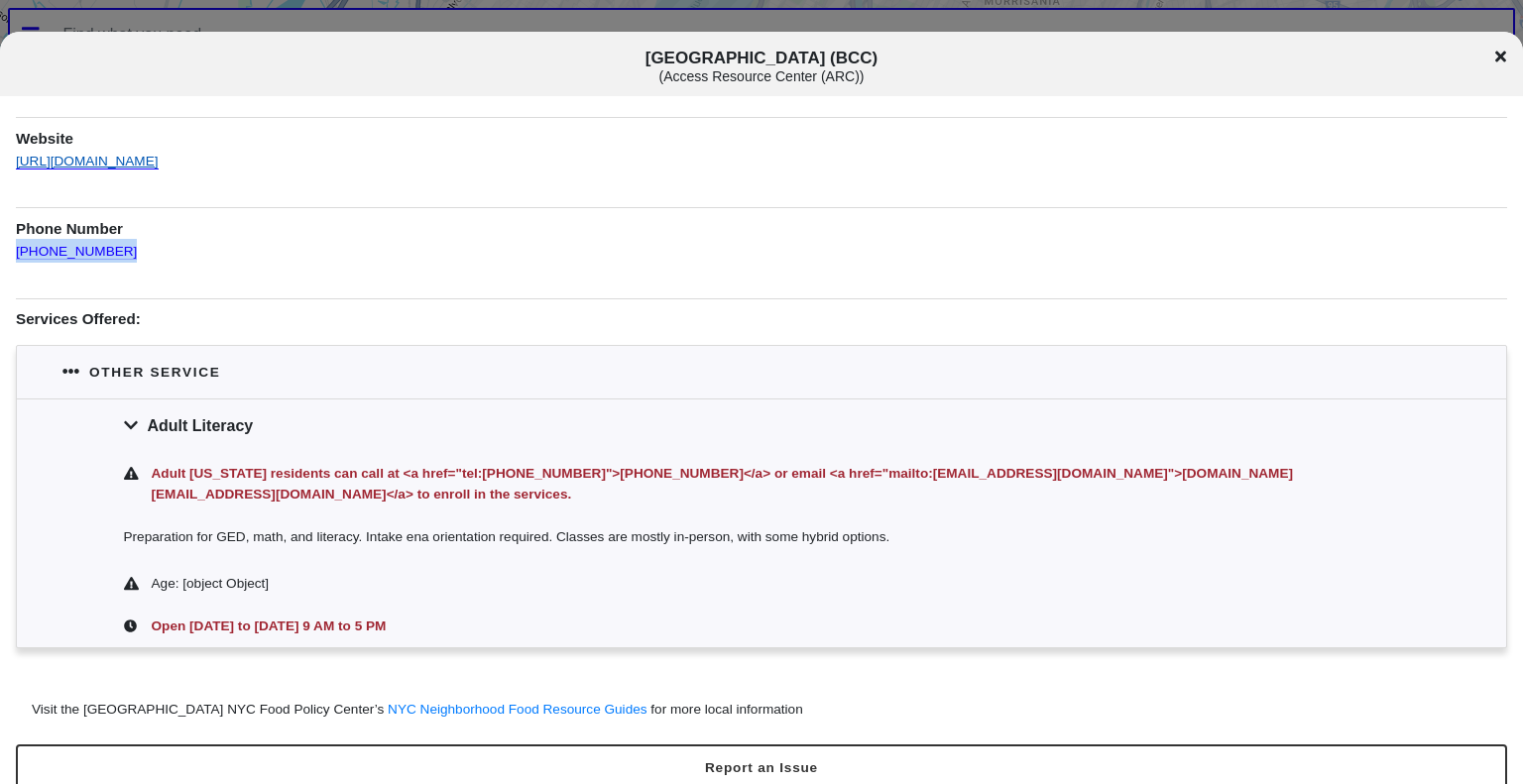 click on "[URL][DOMAIN_NAME]" at bounding box center [87, 154] 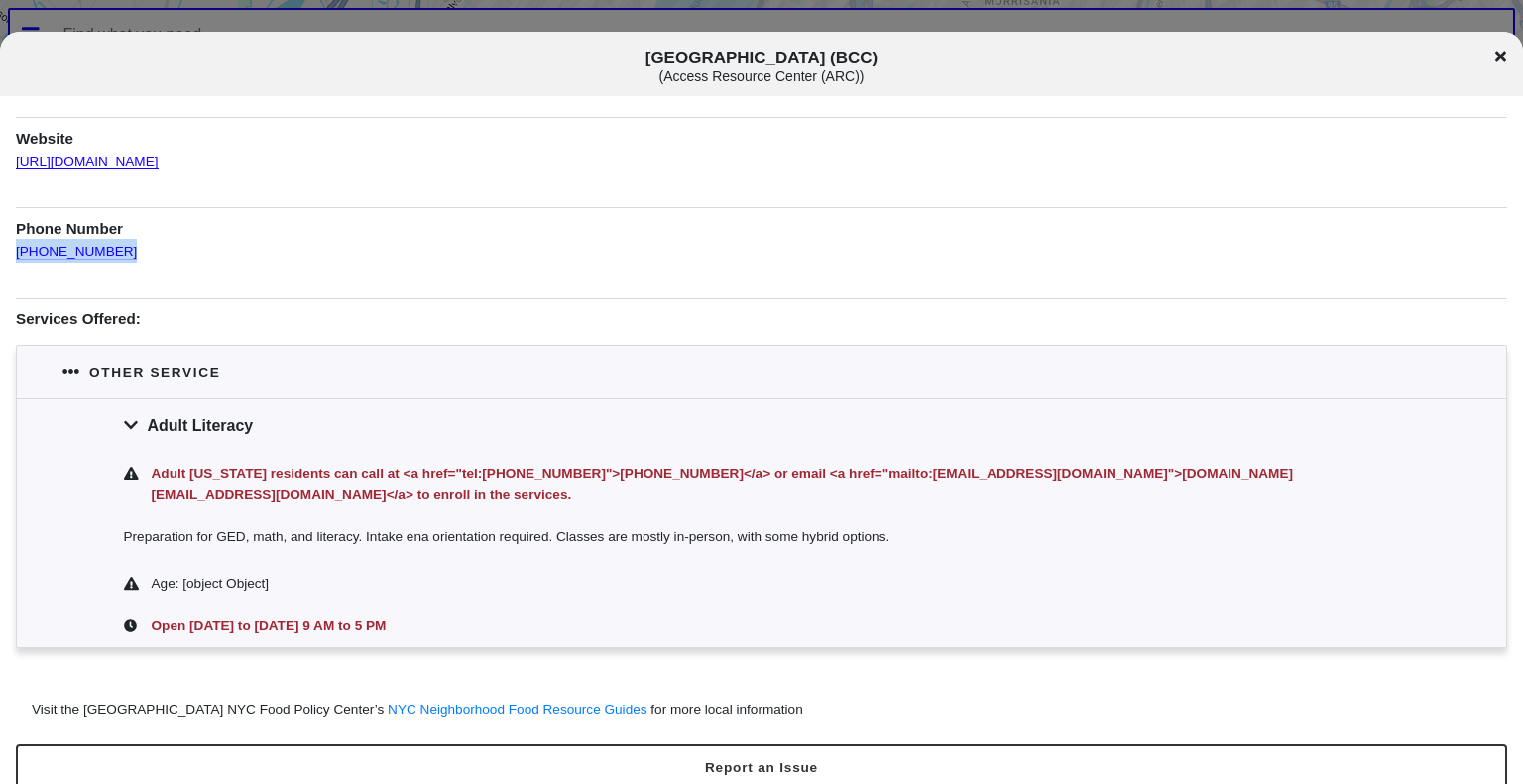 scroll, scrollTop: 0, scrollLeft: 0, axis: both 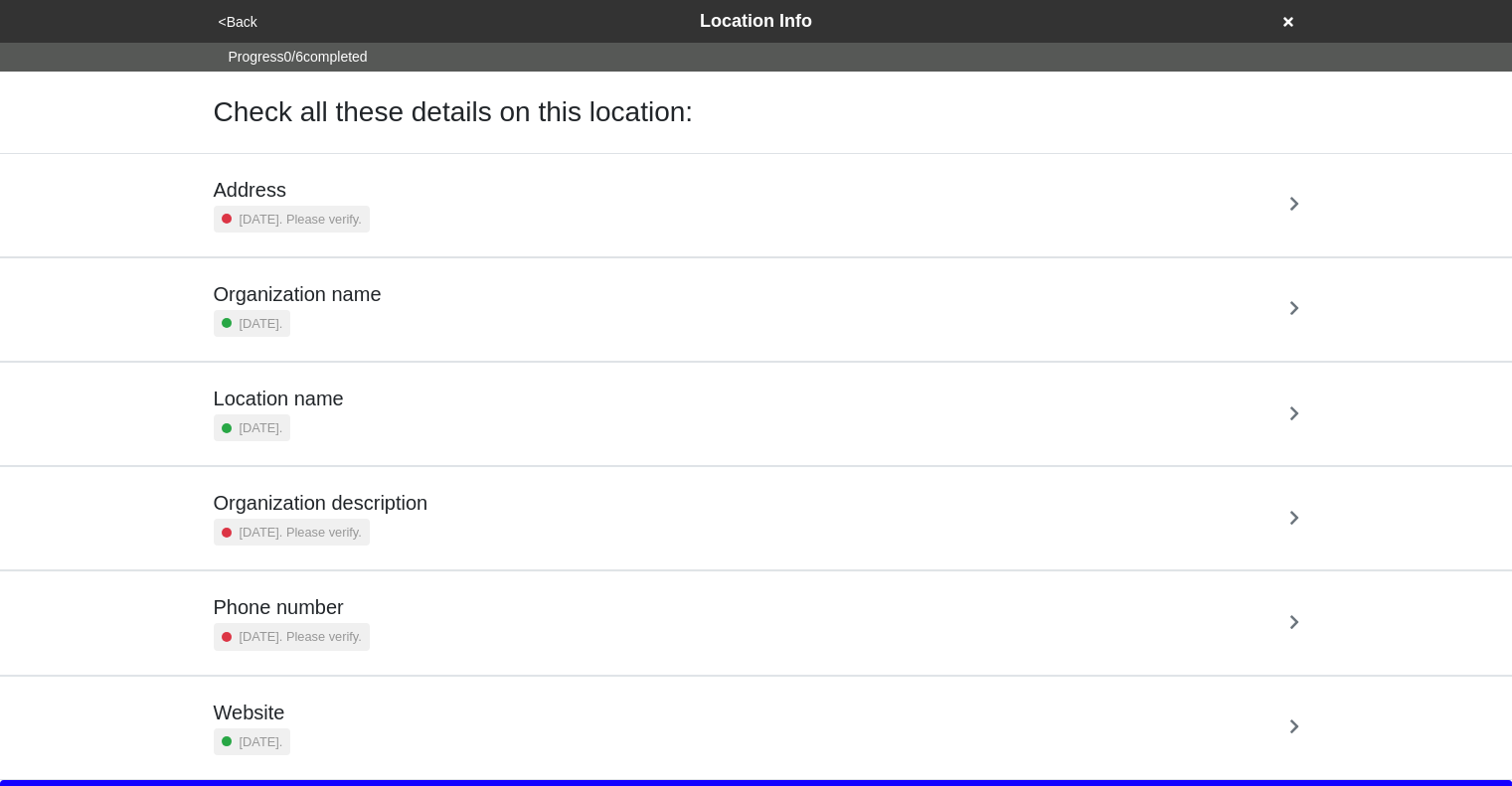 click on "Address [DATE]. Please verify." at bounding box center [756, 205] 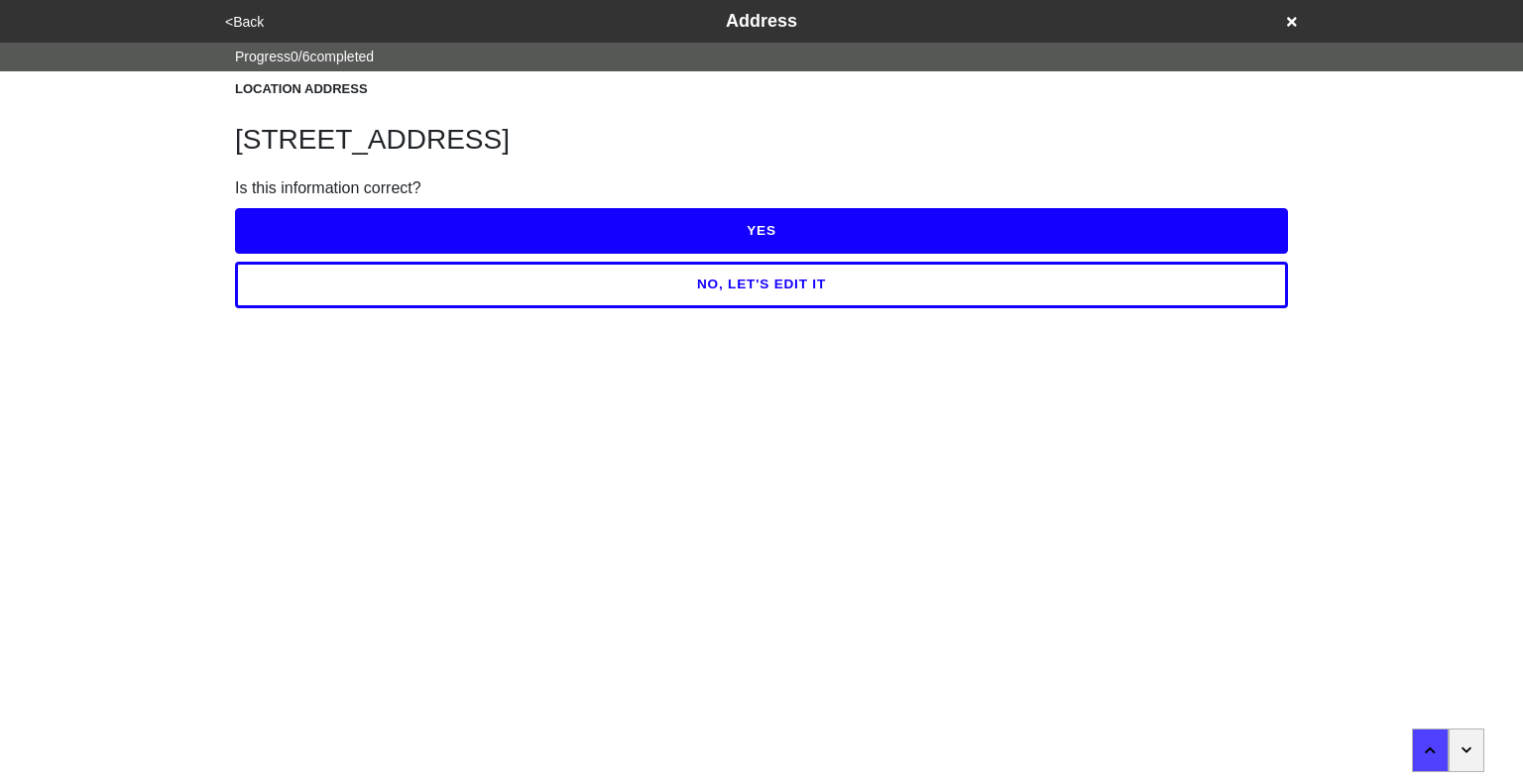 click on "YES" at bounding box center [762, 231] 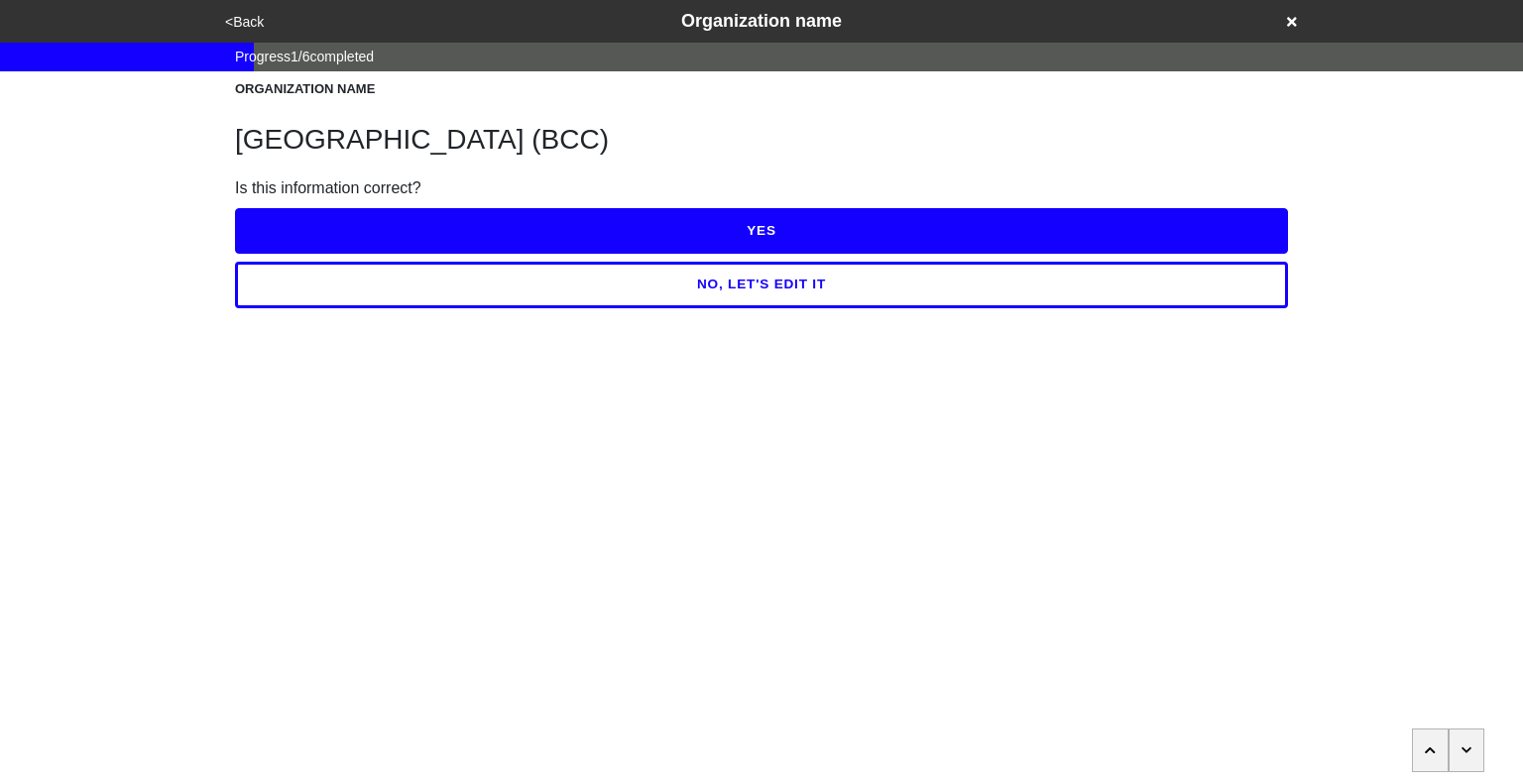 click on "YES" at bounding box center [762, 231] 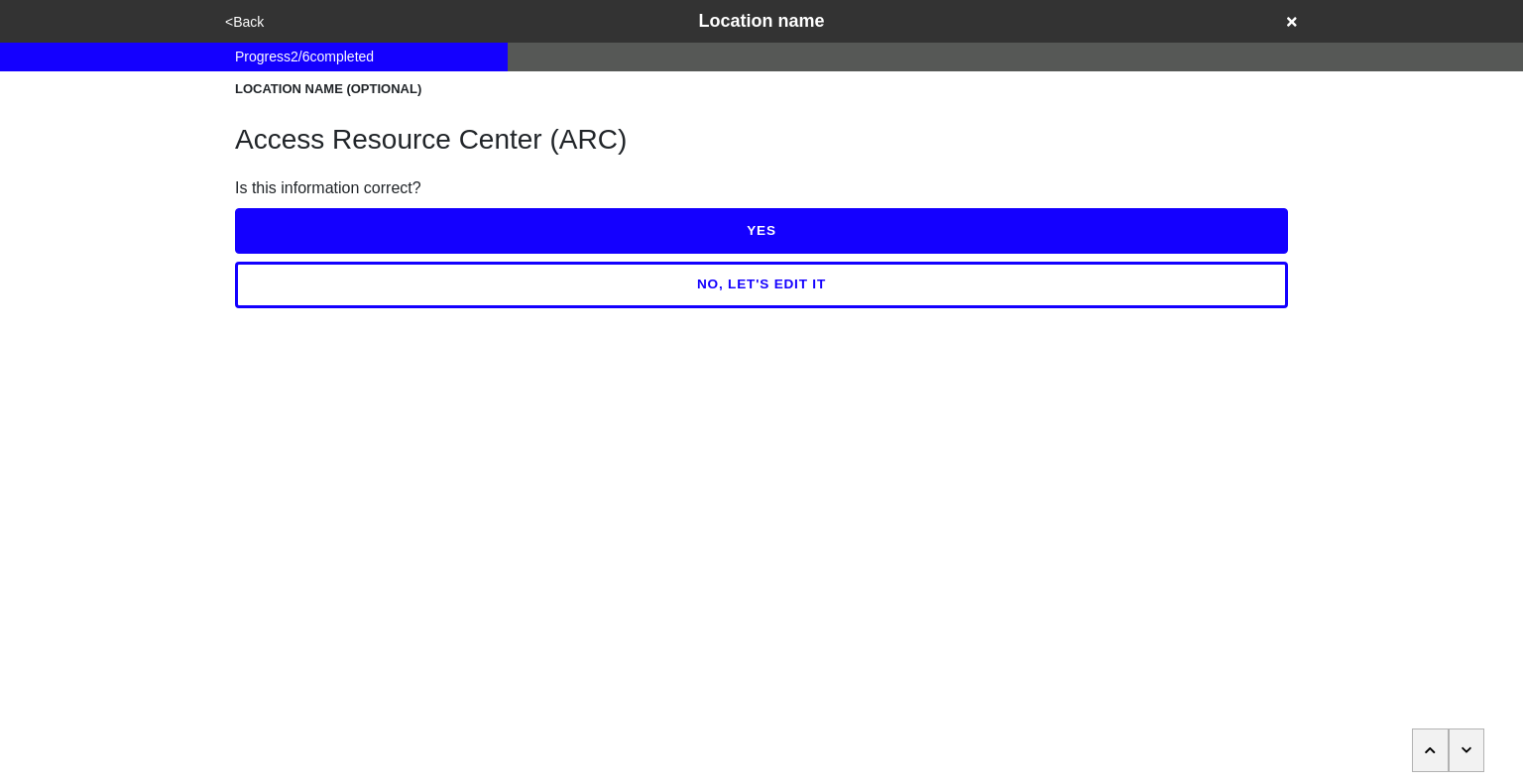 click on "YES" at bounding box center [762, 231] 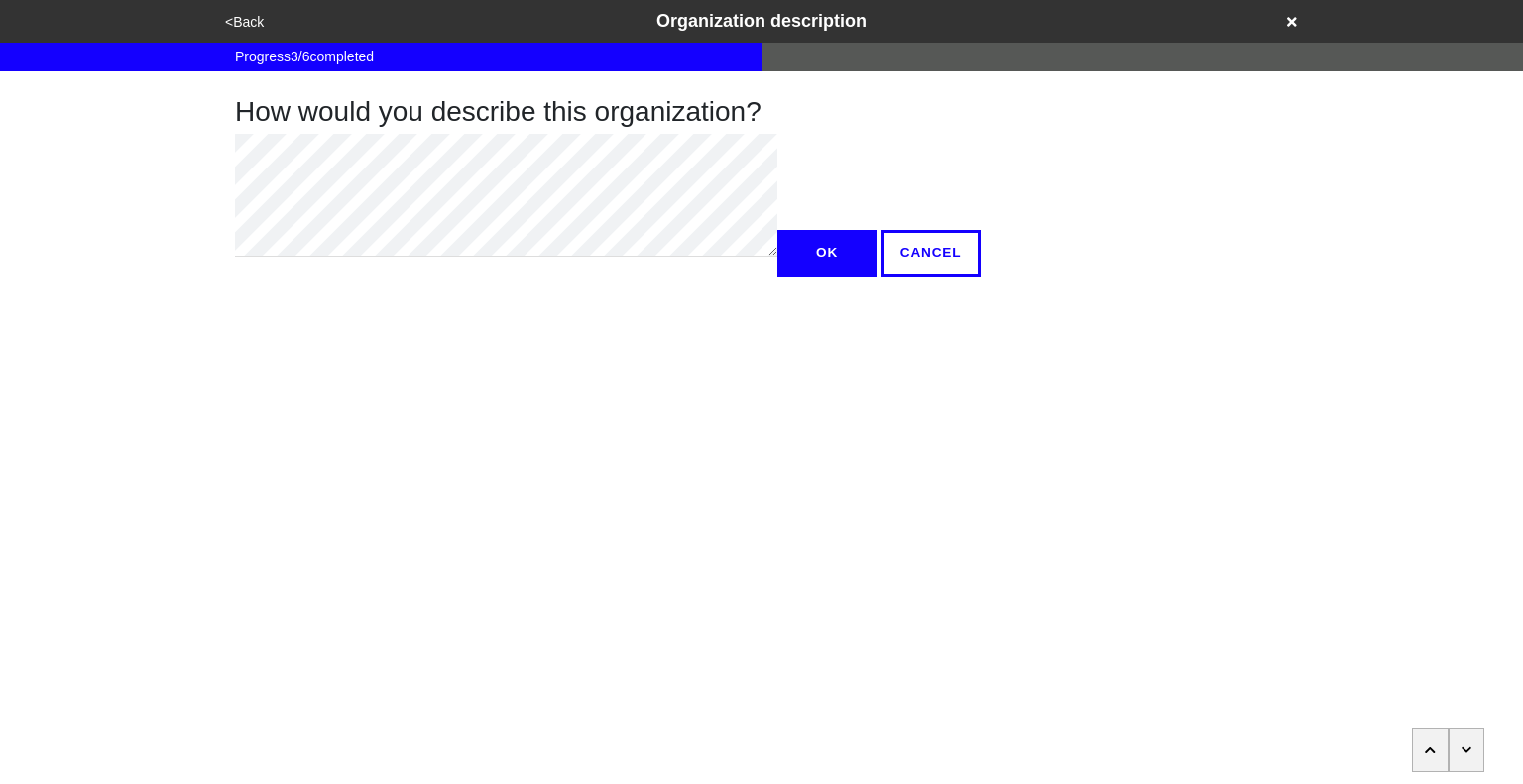click 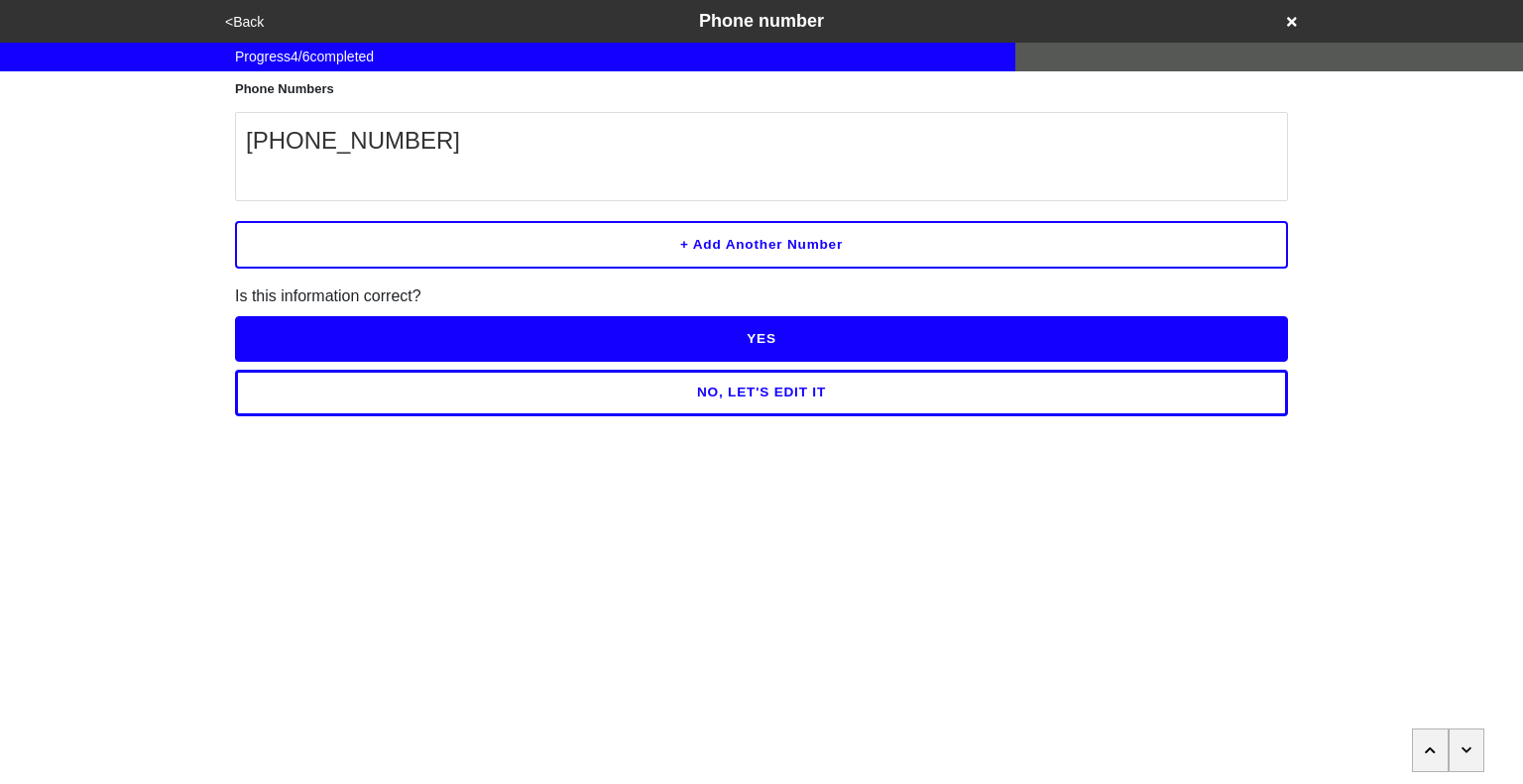 click on "YES" at bounding box center [762, 339] 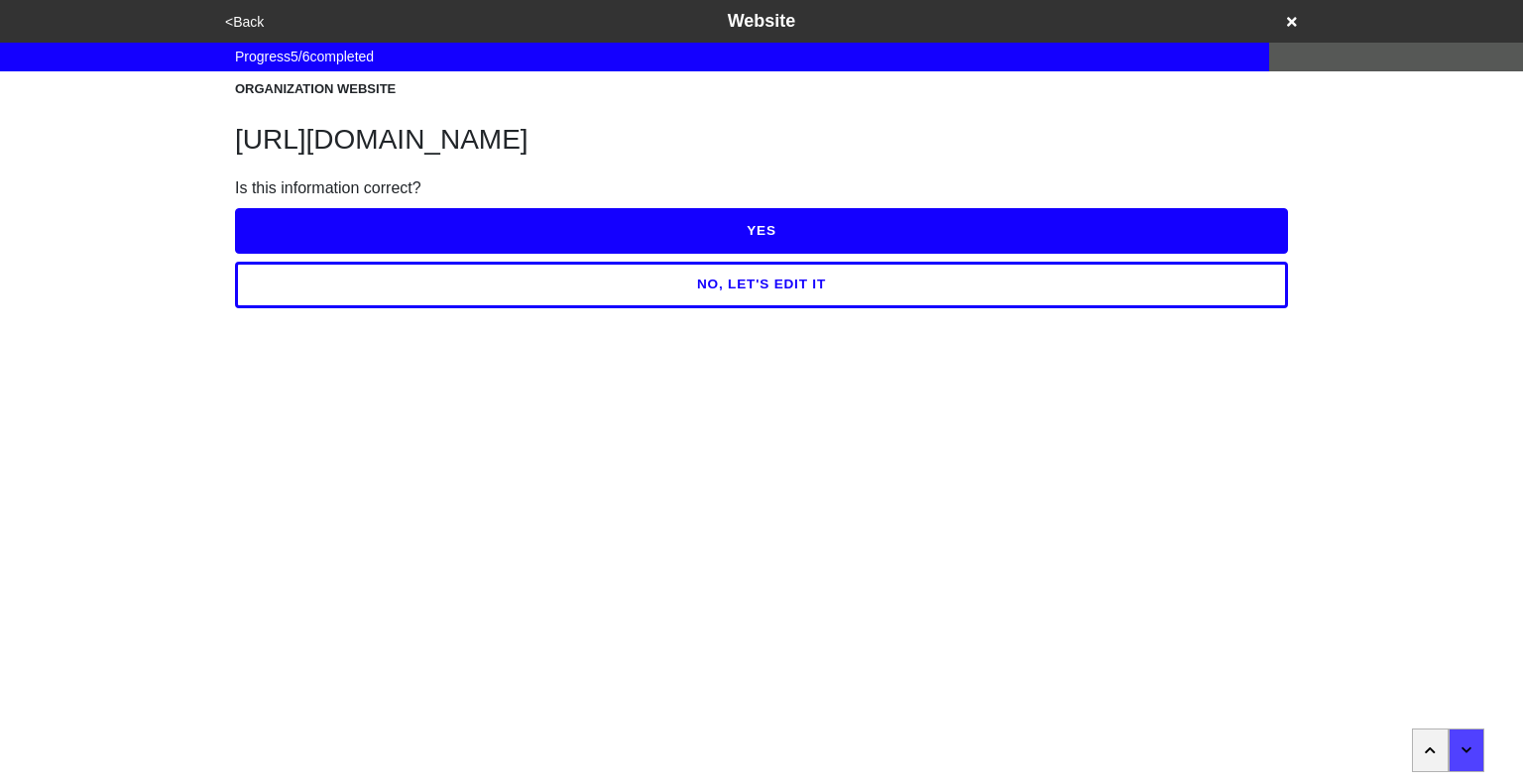 click on "YES" at bounding box center [762, 231] 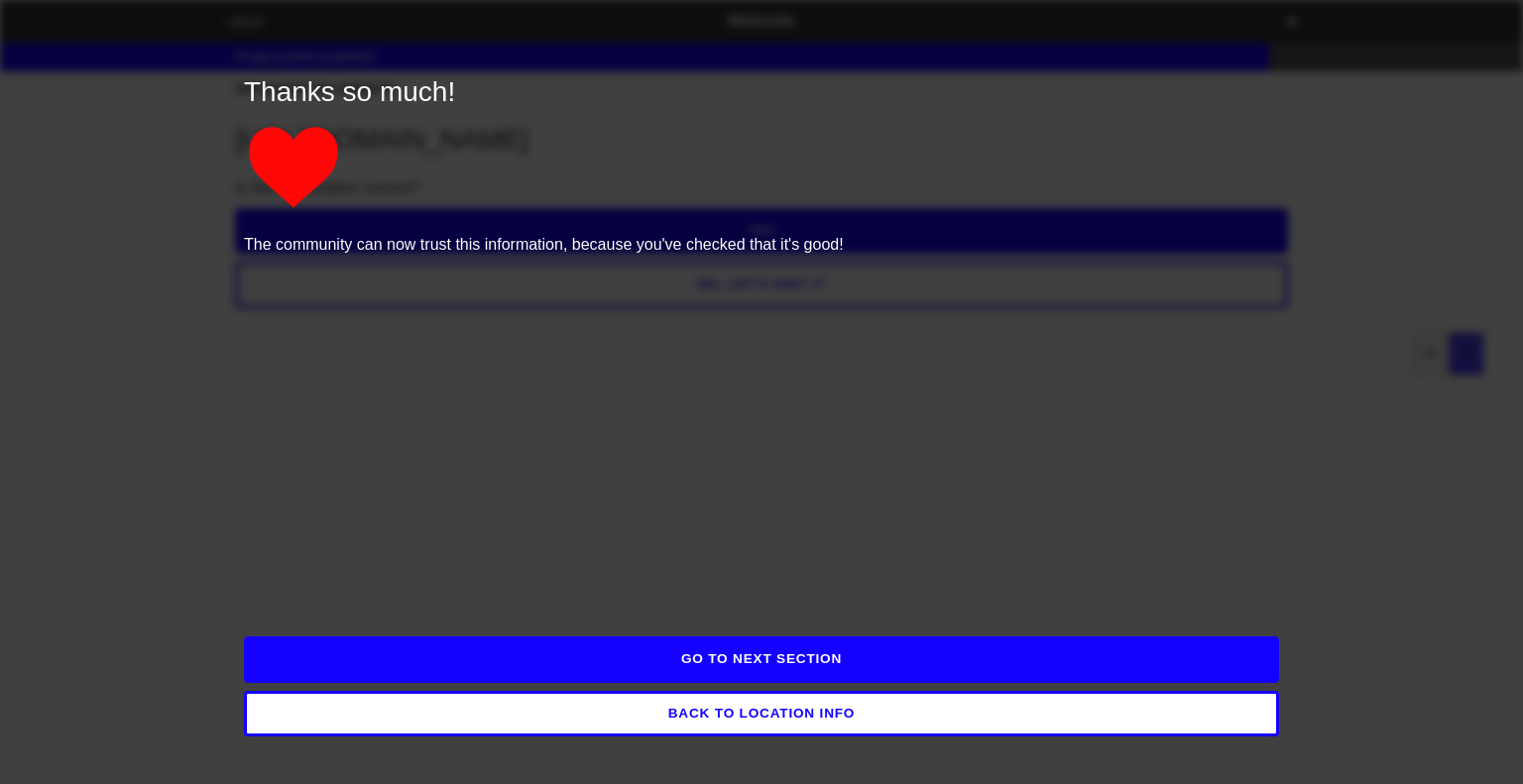 click on "GO TO NEXT SECTION" at bounding box center [762, 659] 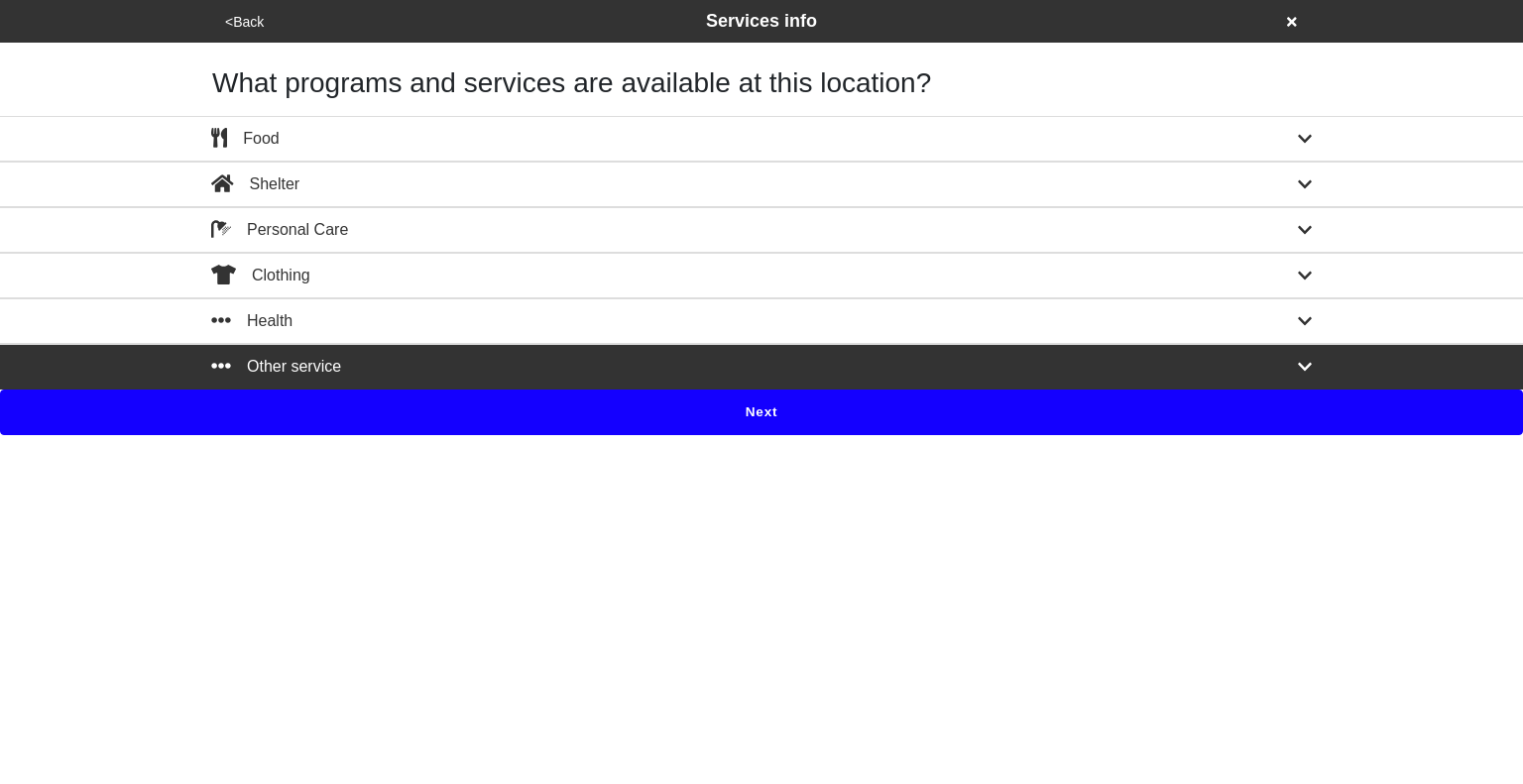 click on "Next" at bounding box center (762, 412) 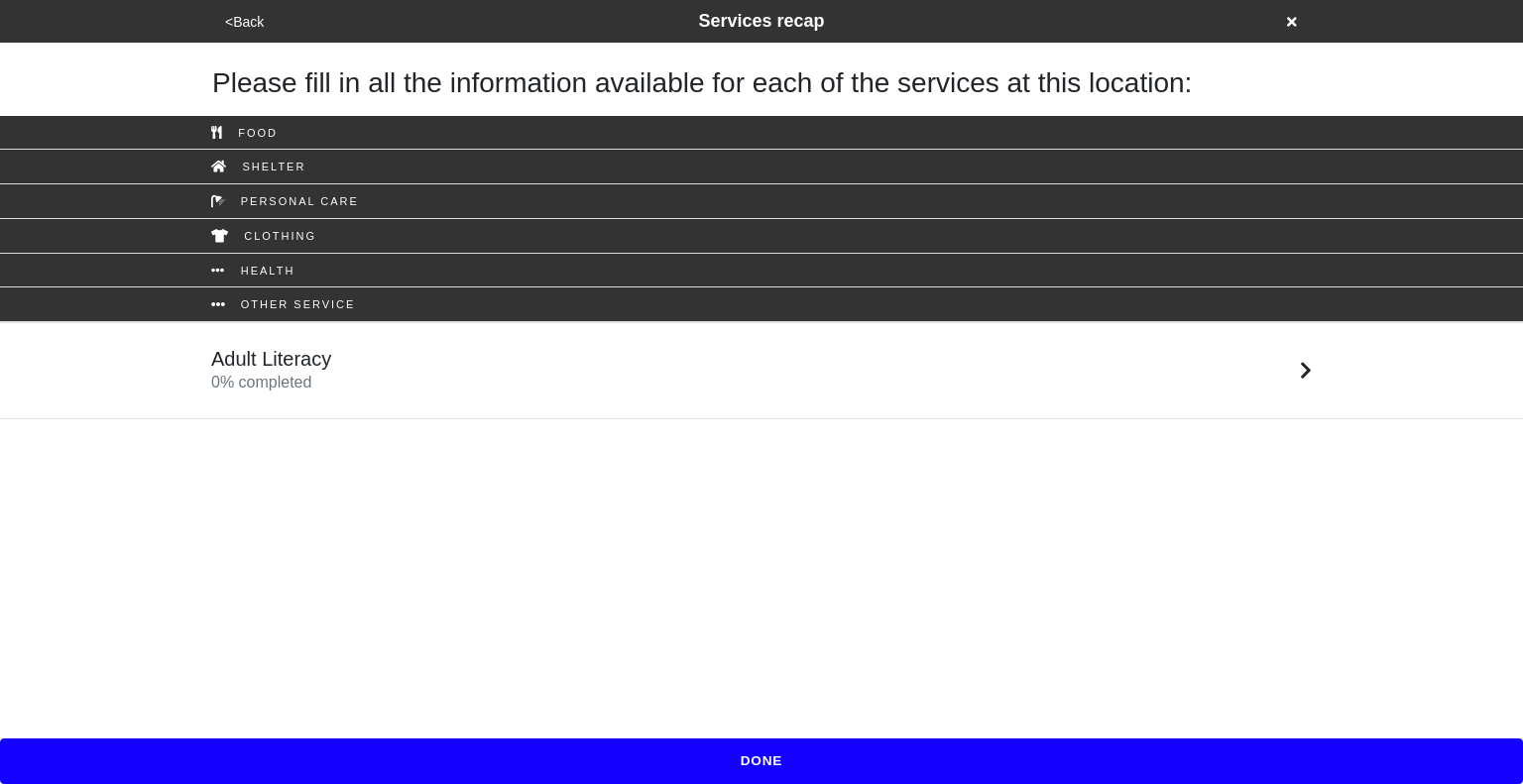 click on "Adult Literacy 0 % completed" at bounding box center (762, 371) 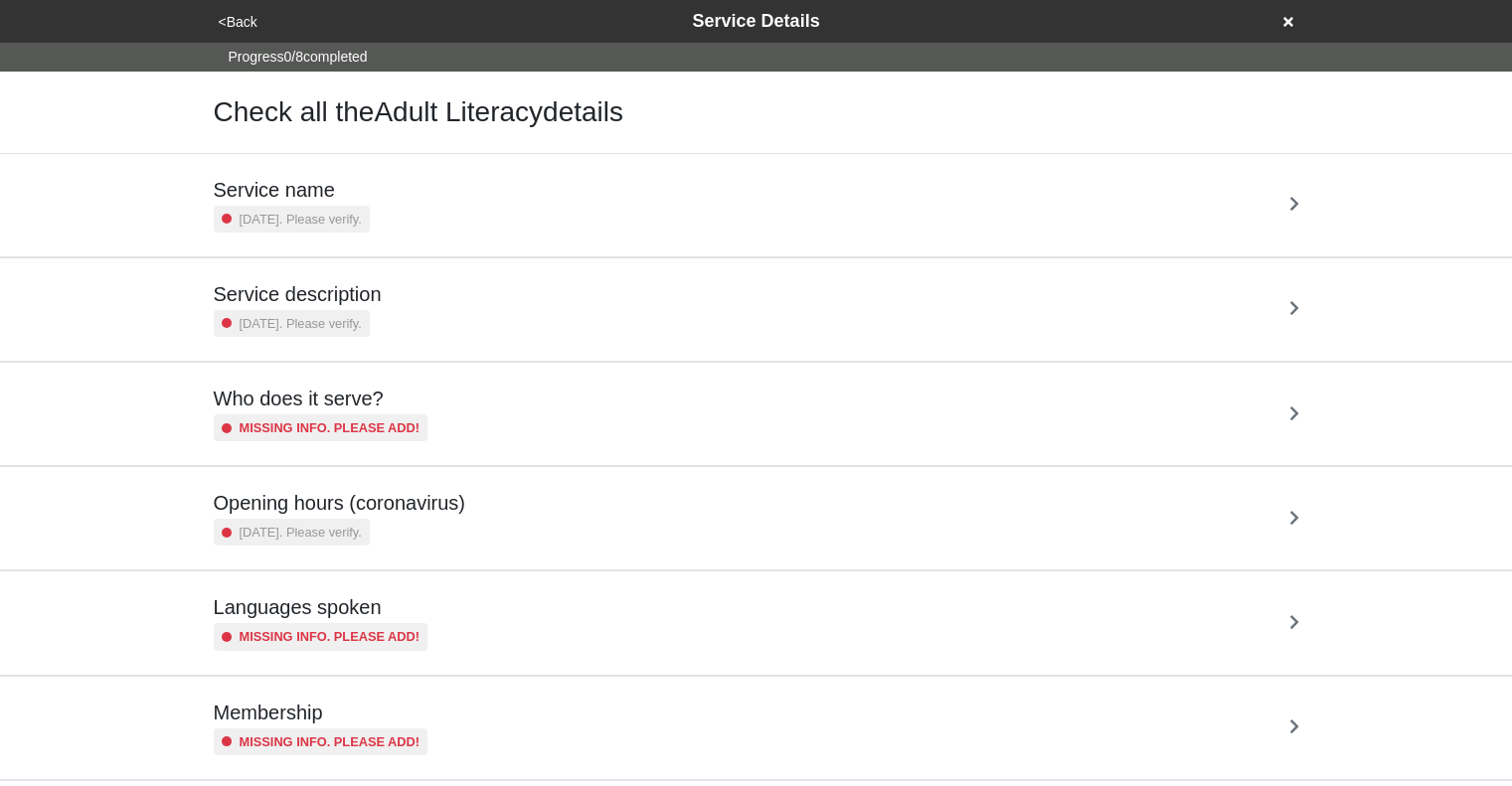 click on "Service name [DATE]. Please verify." at bounding box center (756, 205) 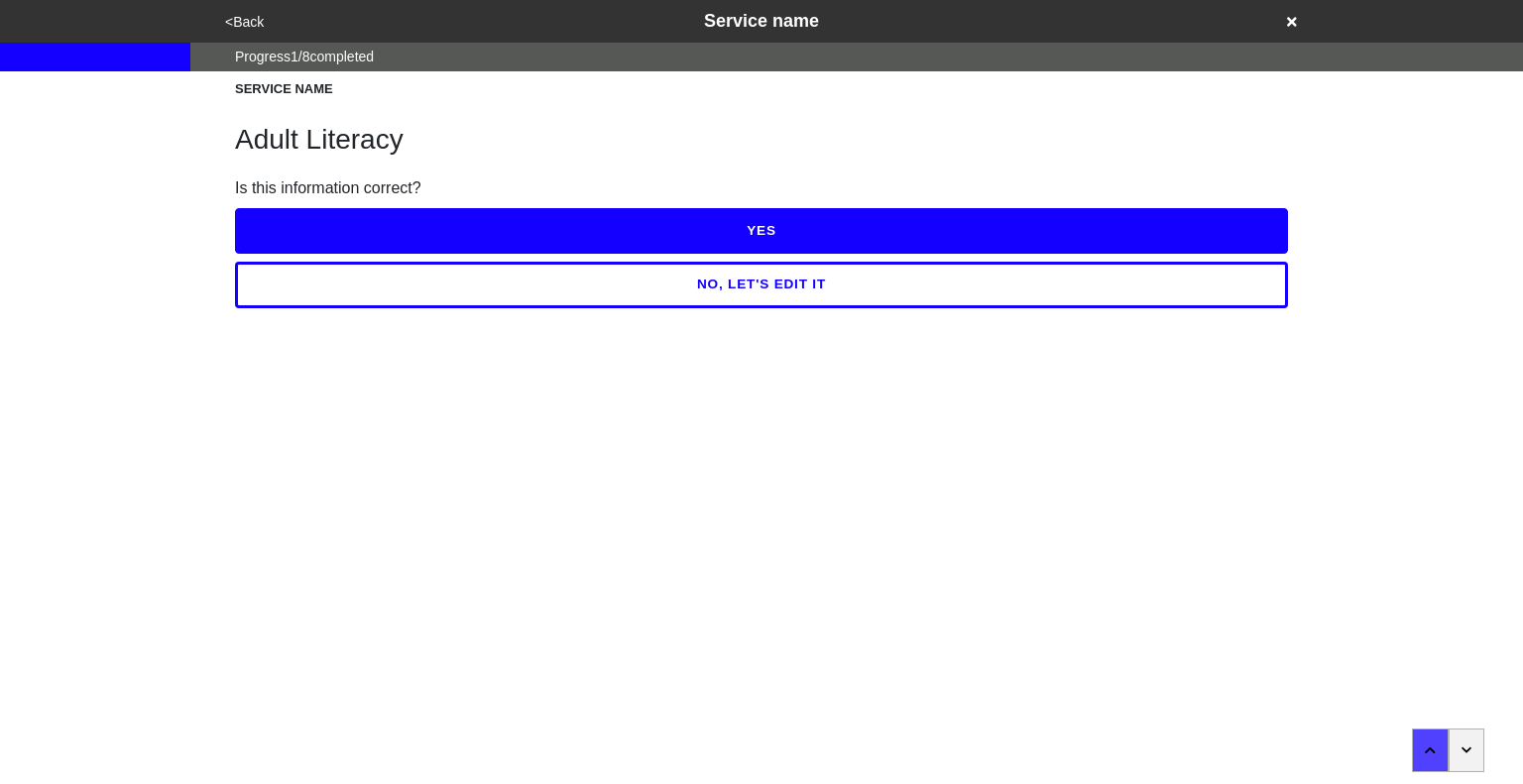 click on "YES" at bounding box center (762, 231) 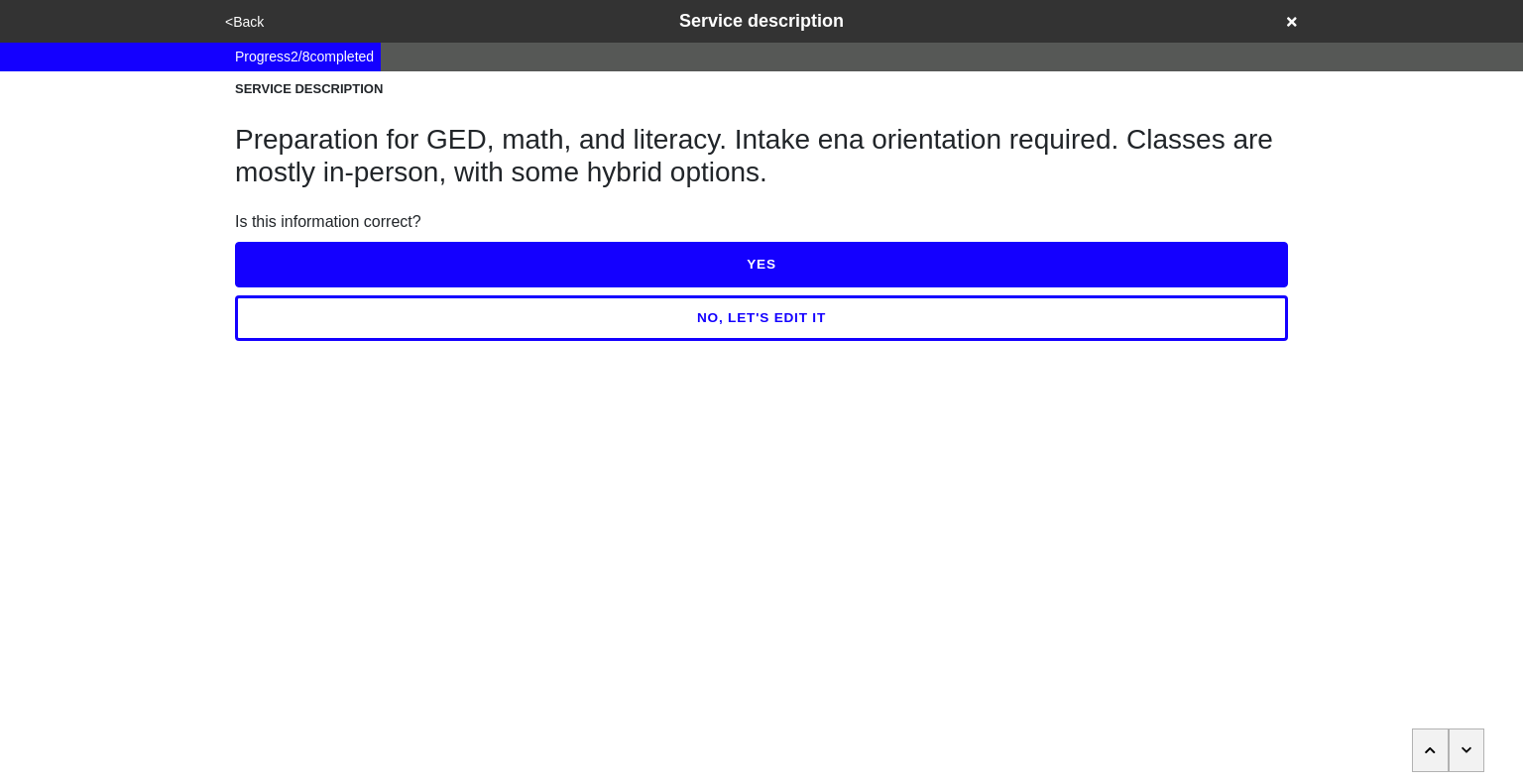 click on "NO, LET'S EDIT IT" at bounding box center (762, 318) 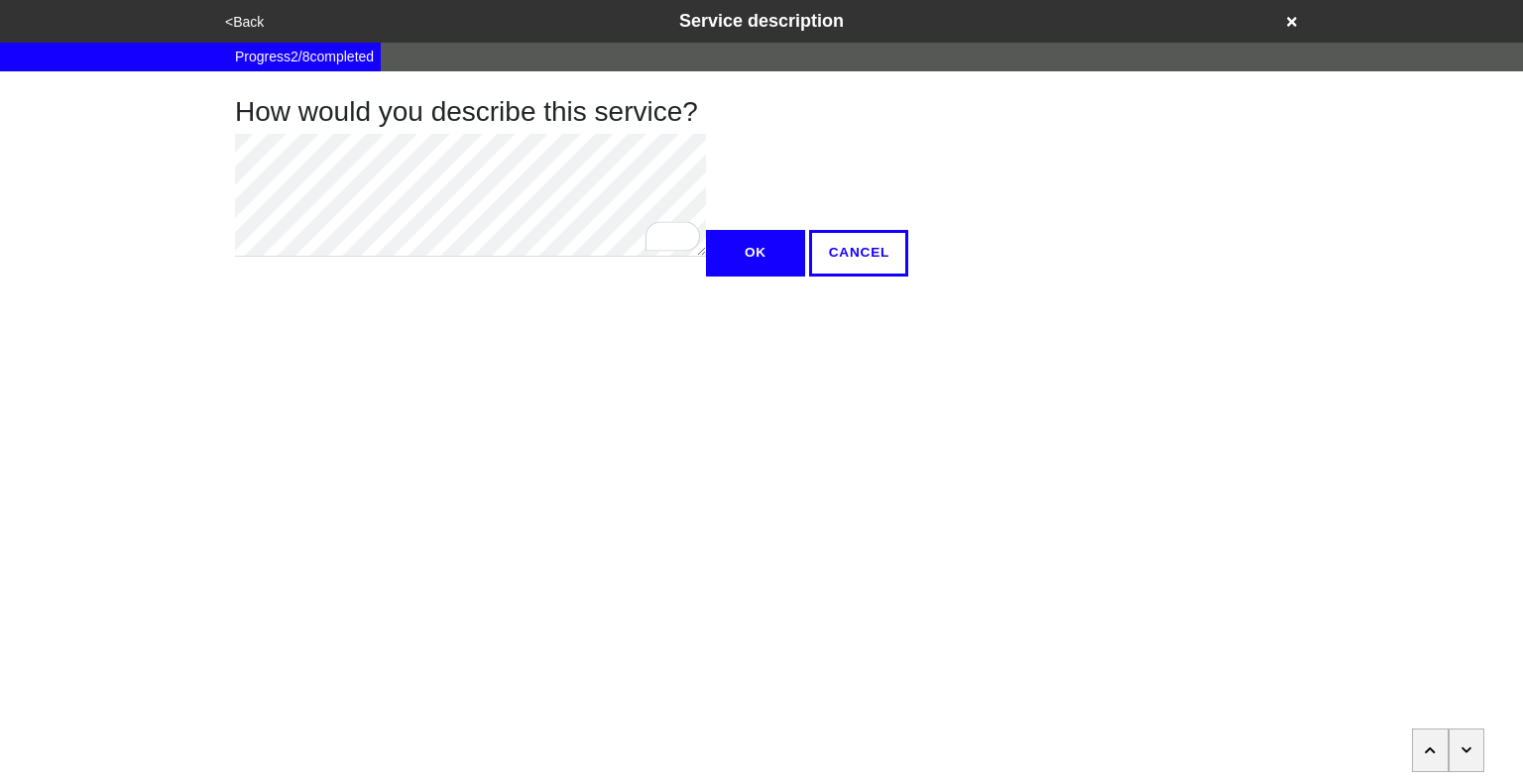 click on "OK" at bounding box center [756, 253] 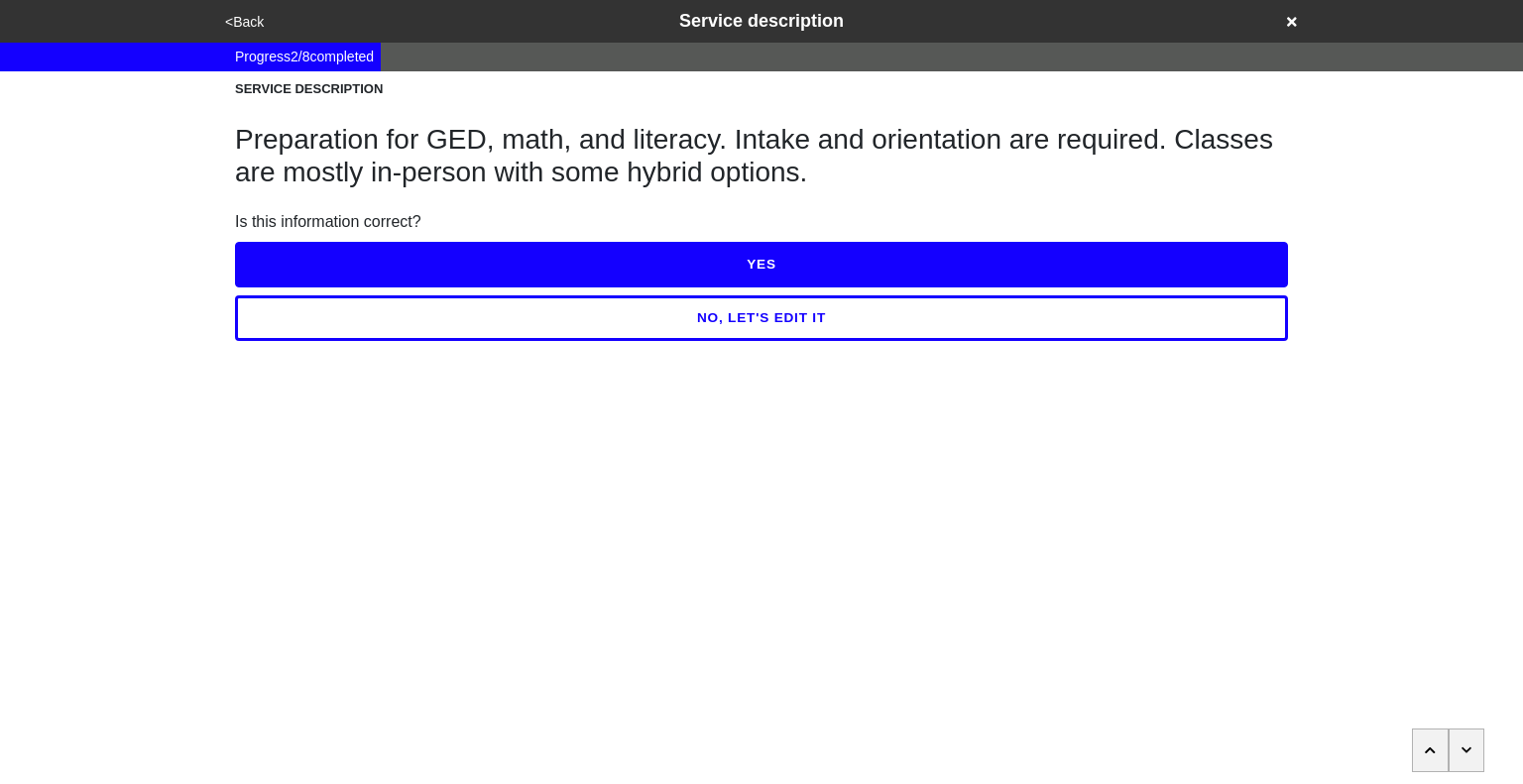 click on "YES" at bounding box center (762, 265) 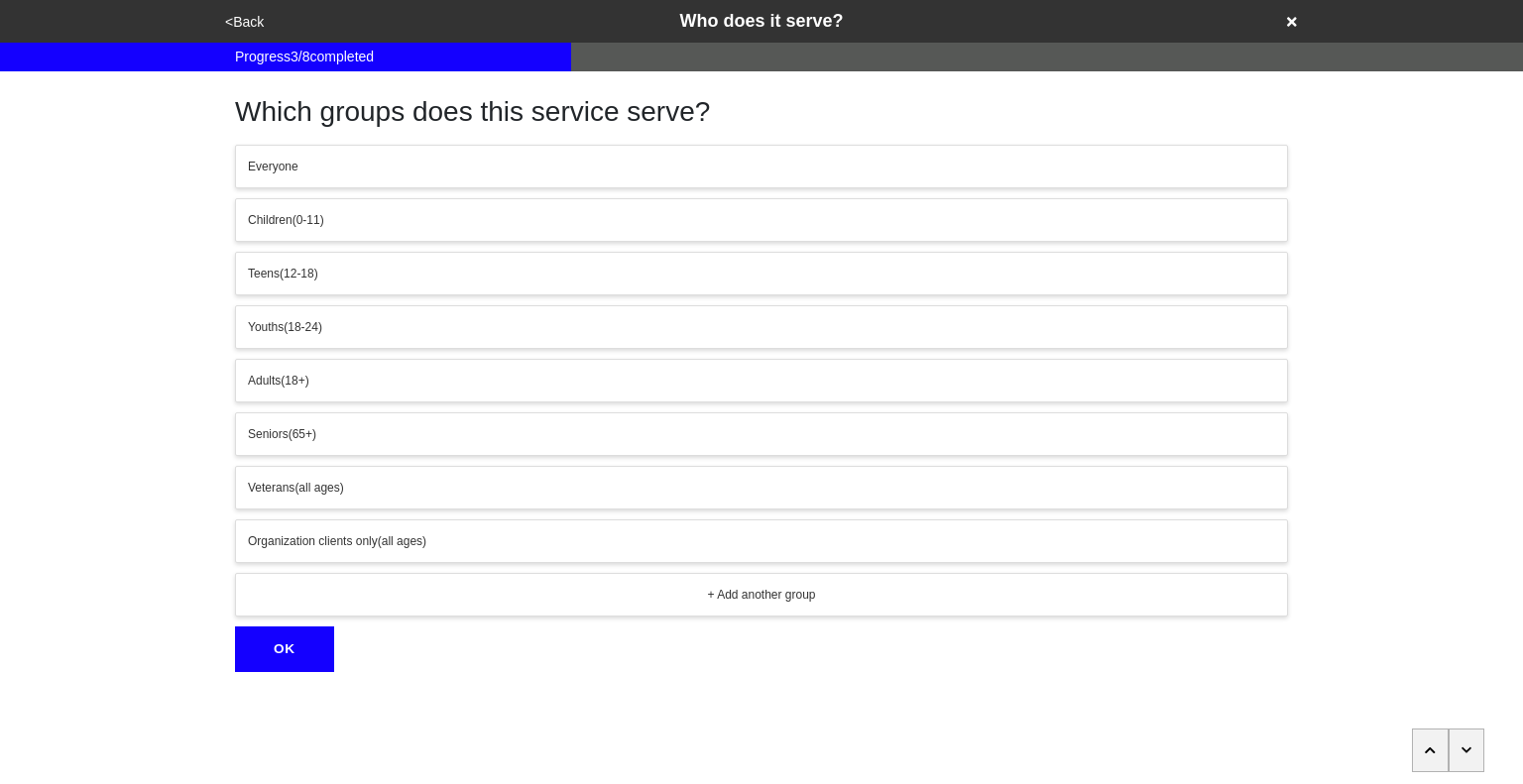 click 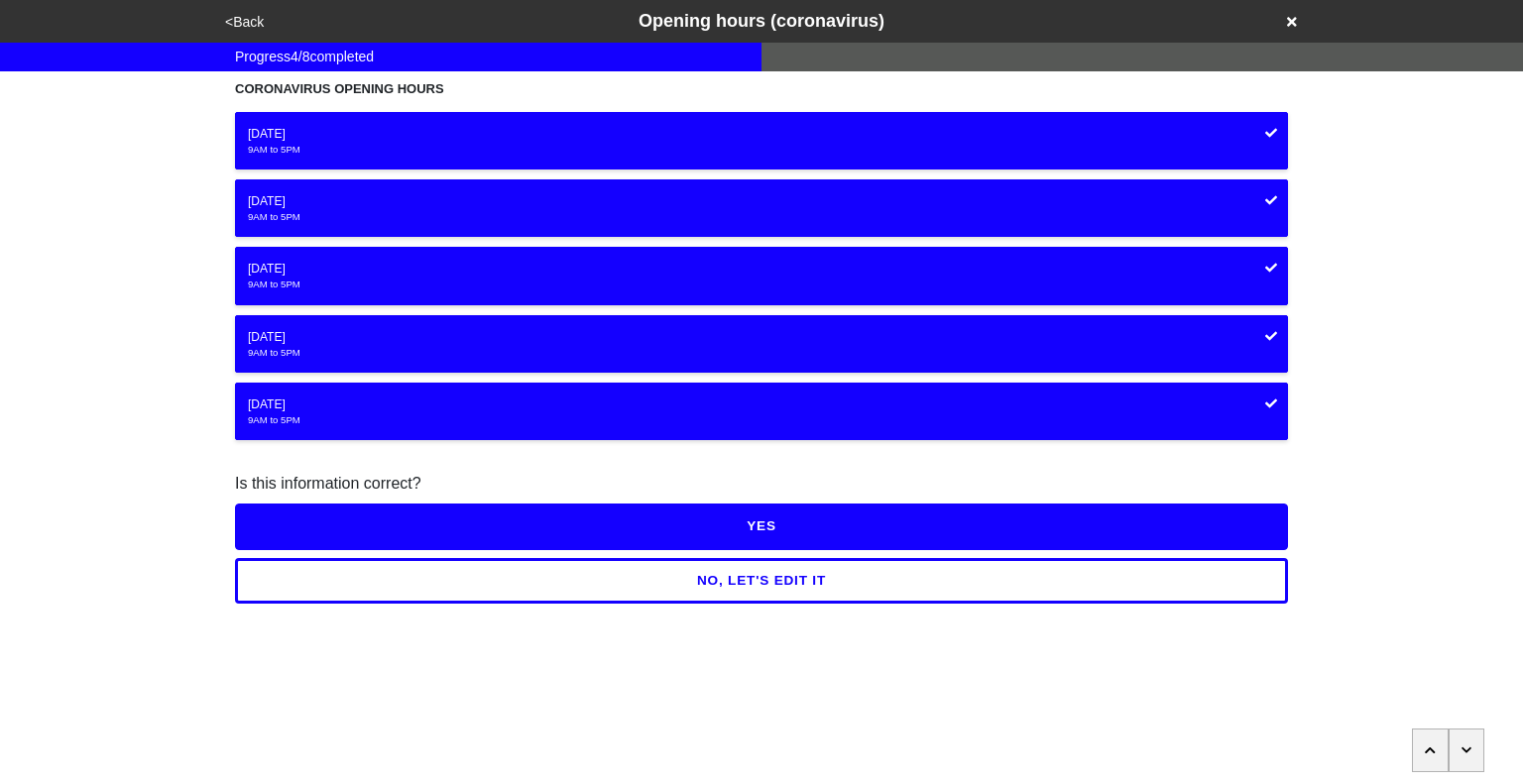 click on "YES" at bounding box center (762, 526) 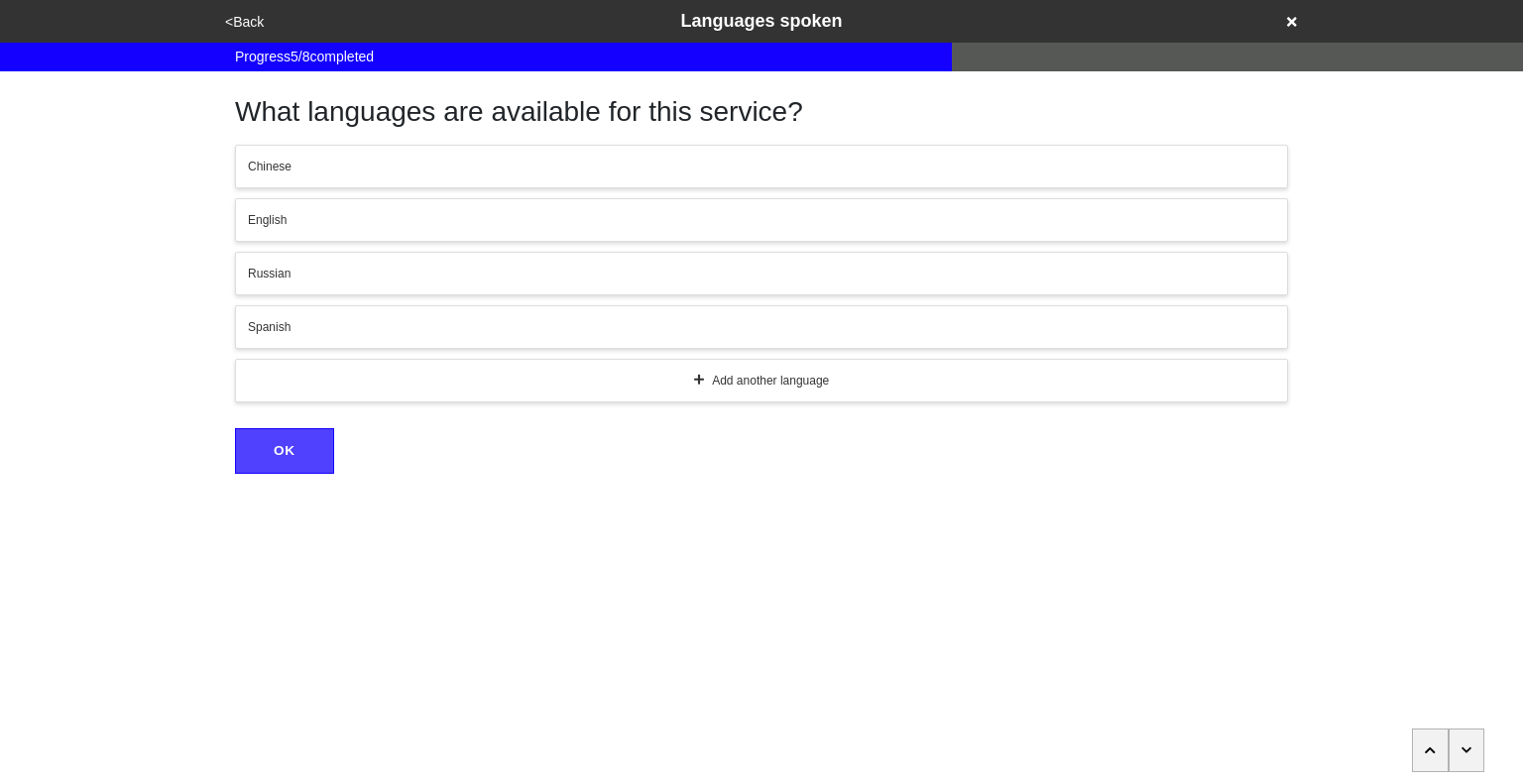 click at bounding box center (1466, 750) 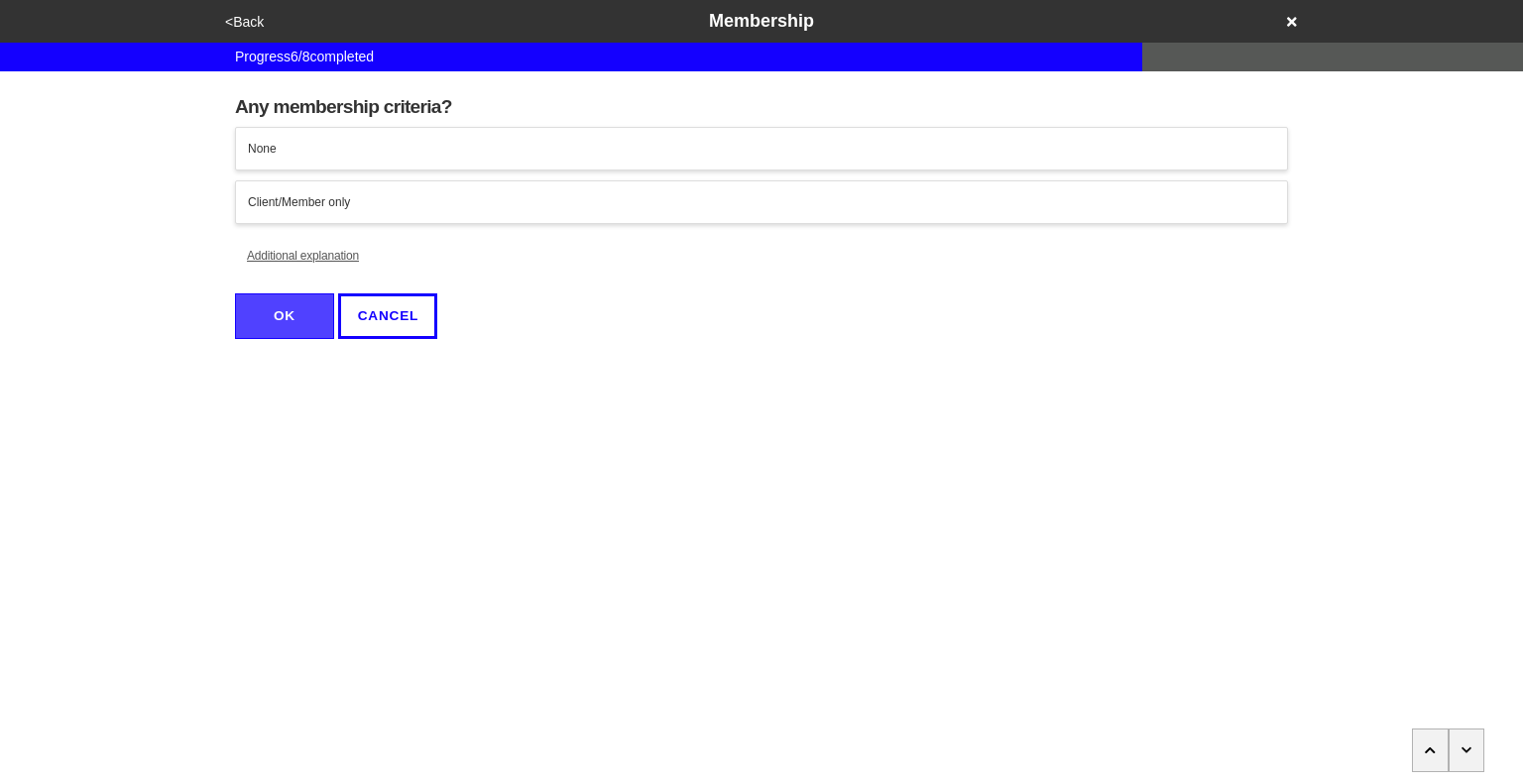 click at bounding box center [1466, 750] 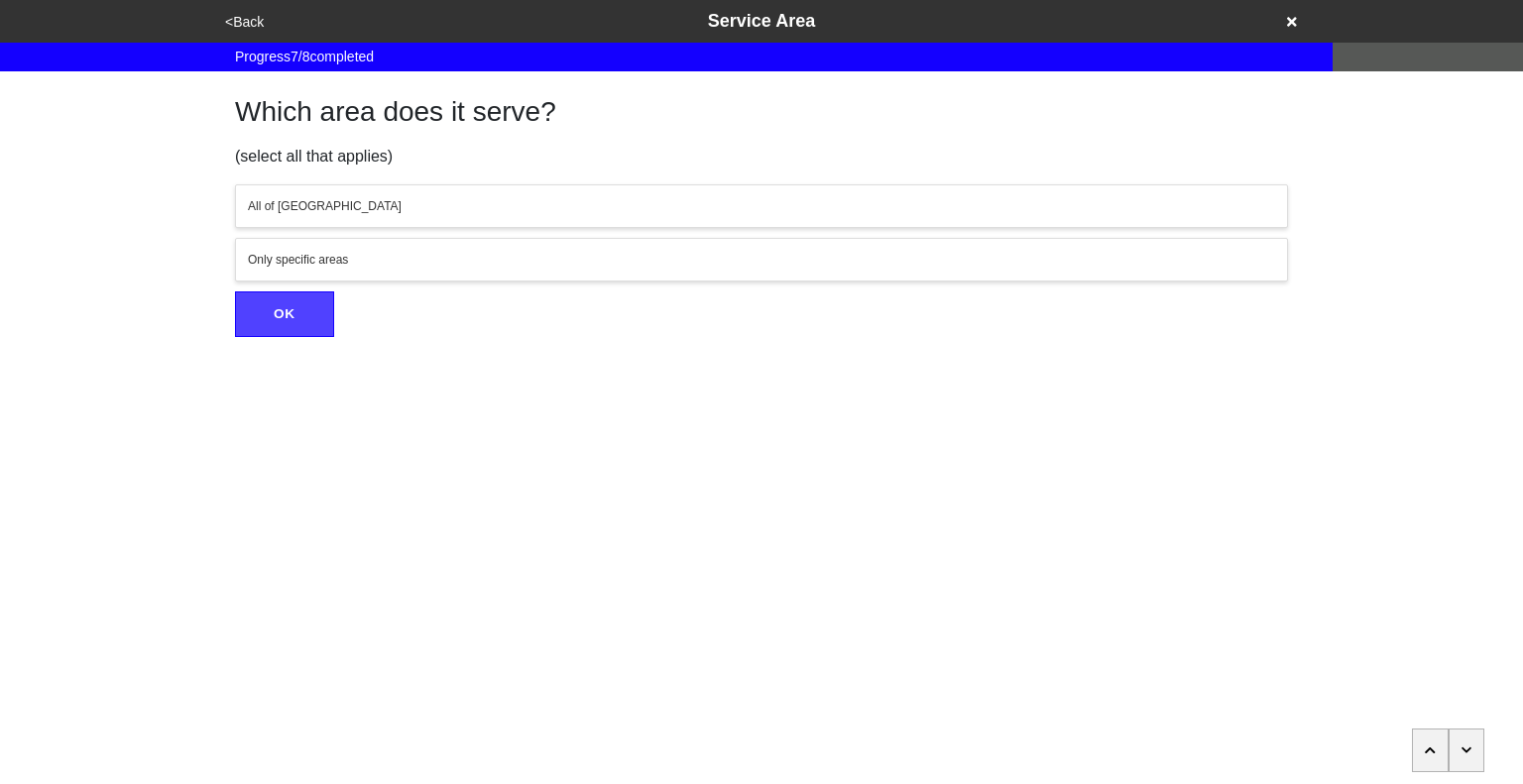 click at bounding box center [1466, 750] 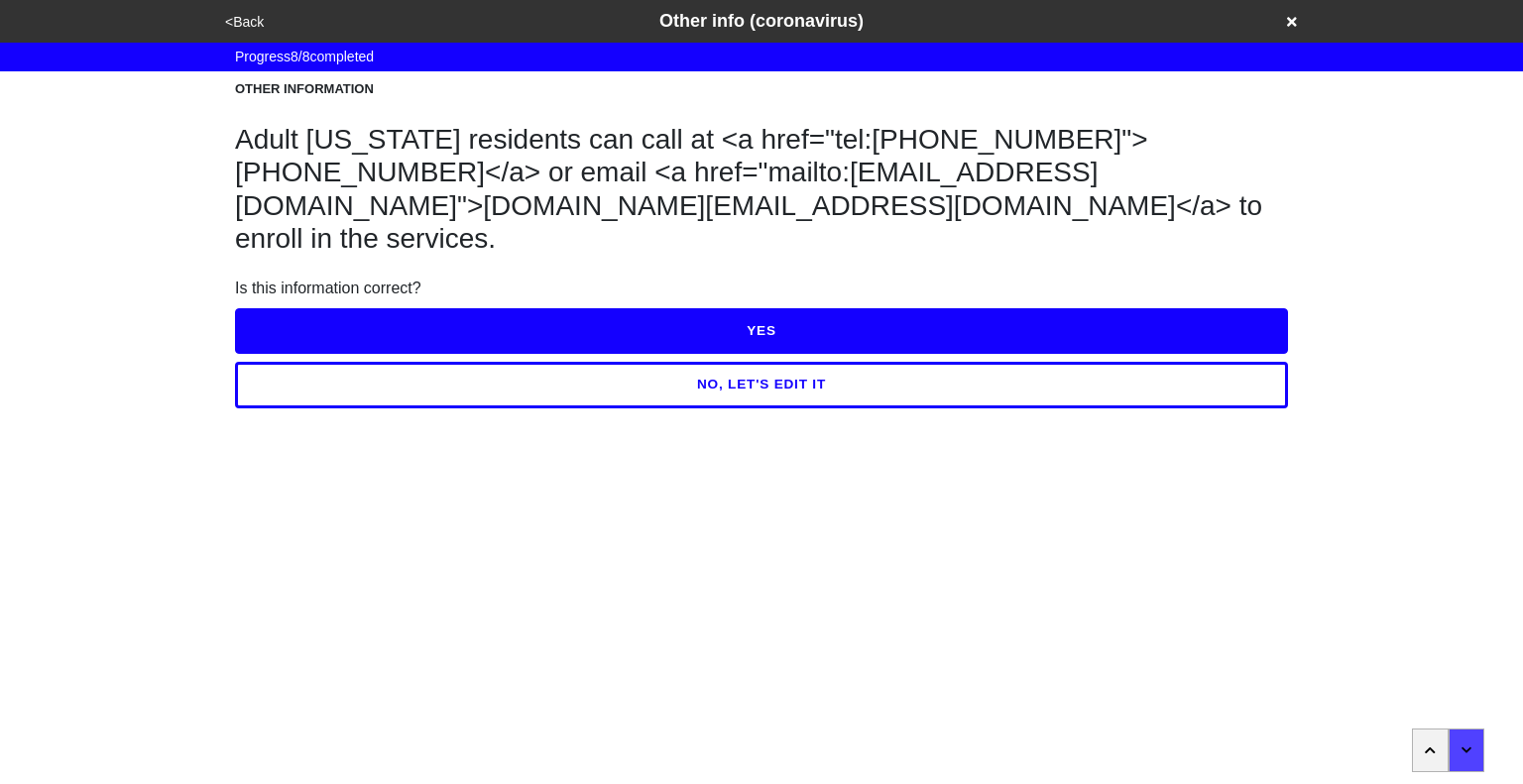 click on "YES" at bounding box center (762, 331) 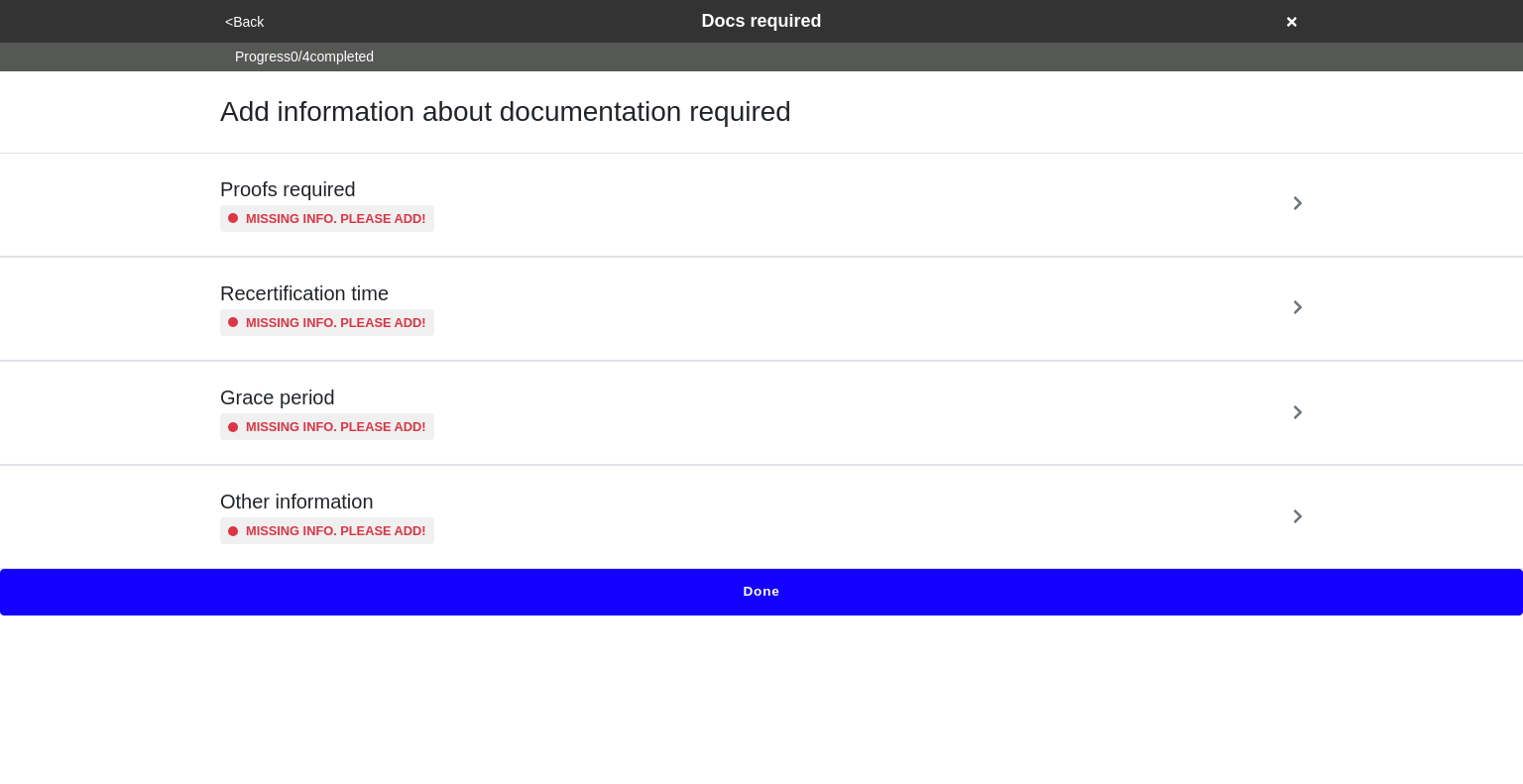click on "Proofs required Missing info. Please add!" at bounding box center (762, 204) 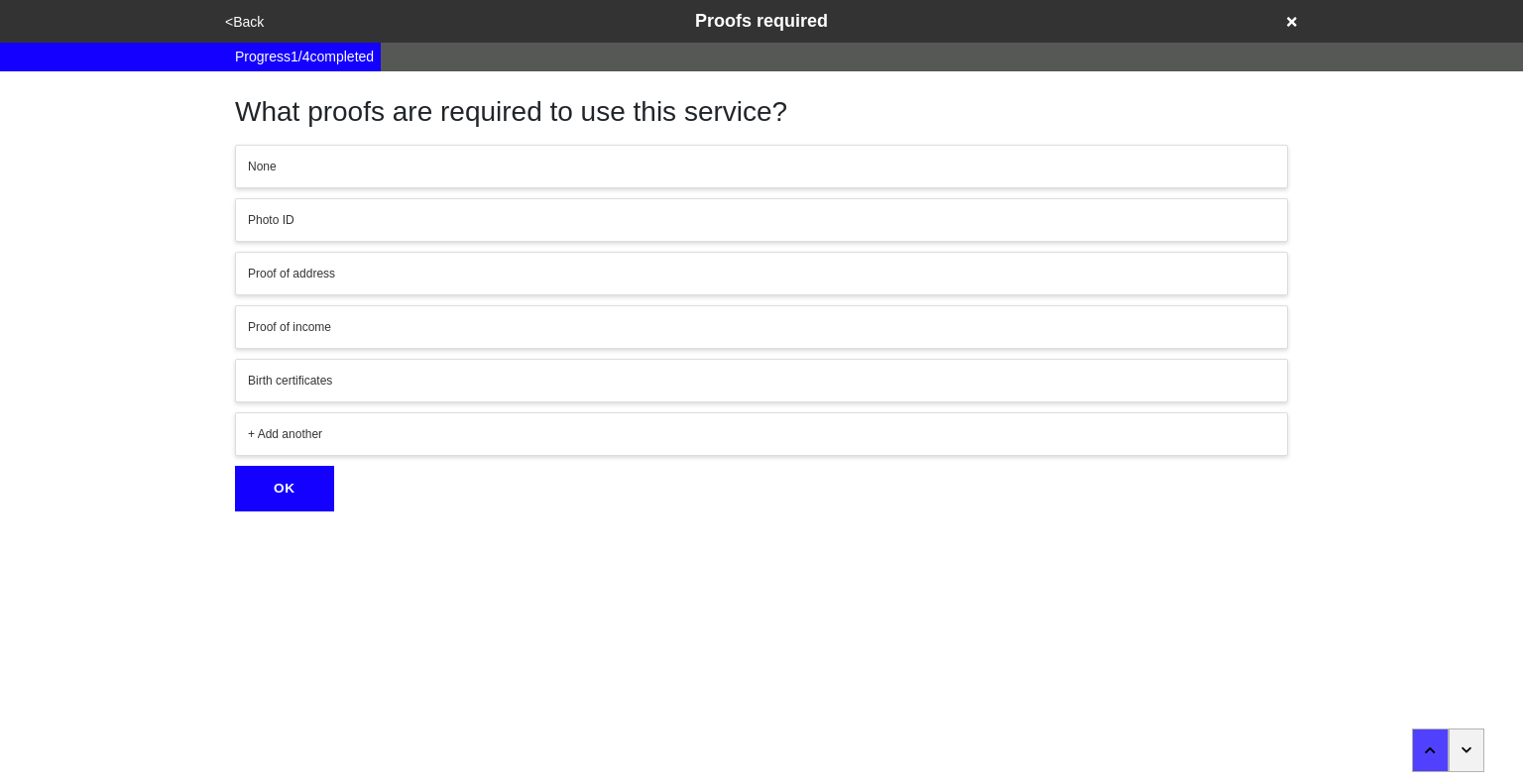 click at bounding box center [1466, 750] 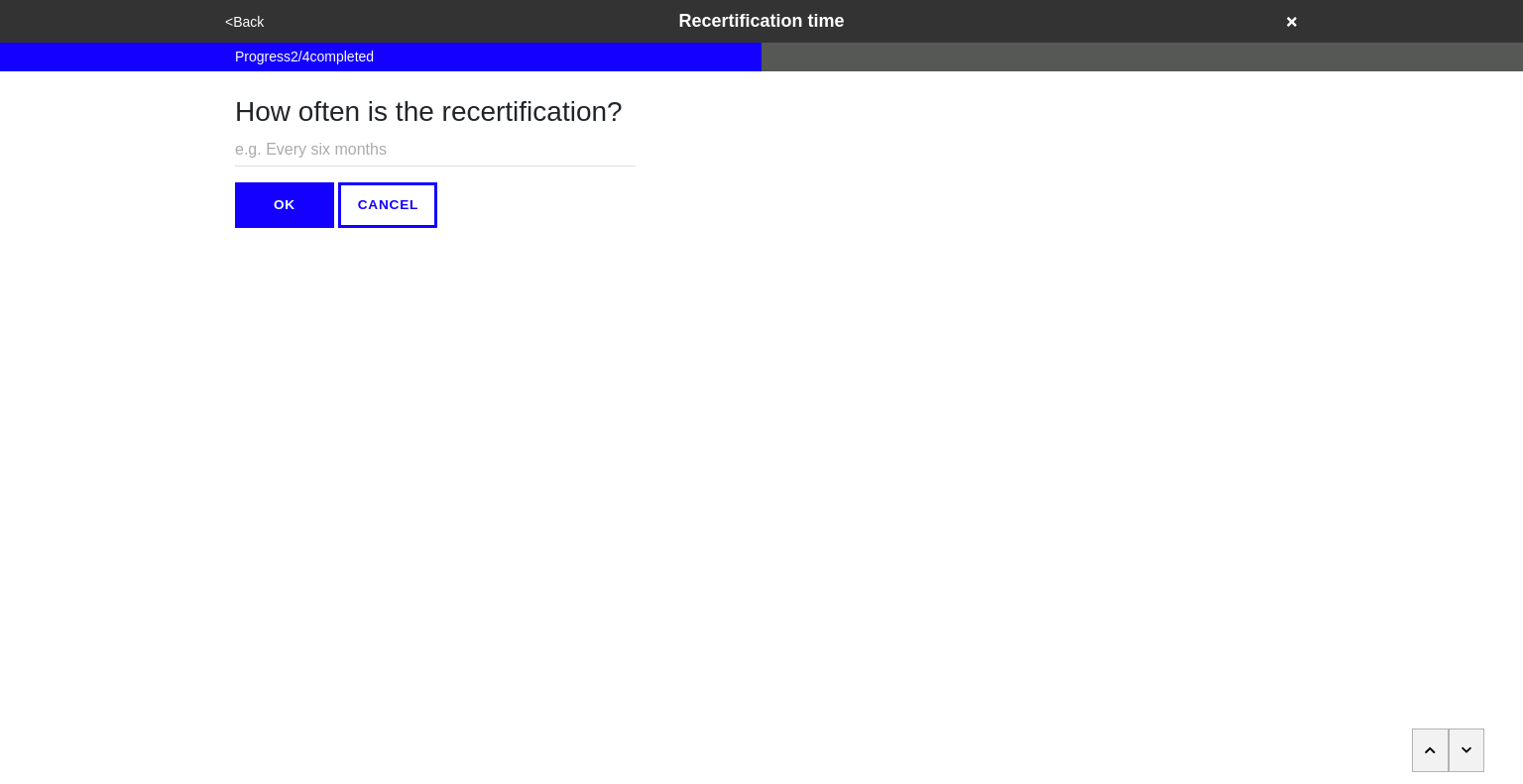 click at bounding box center (1466, 750) 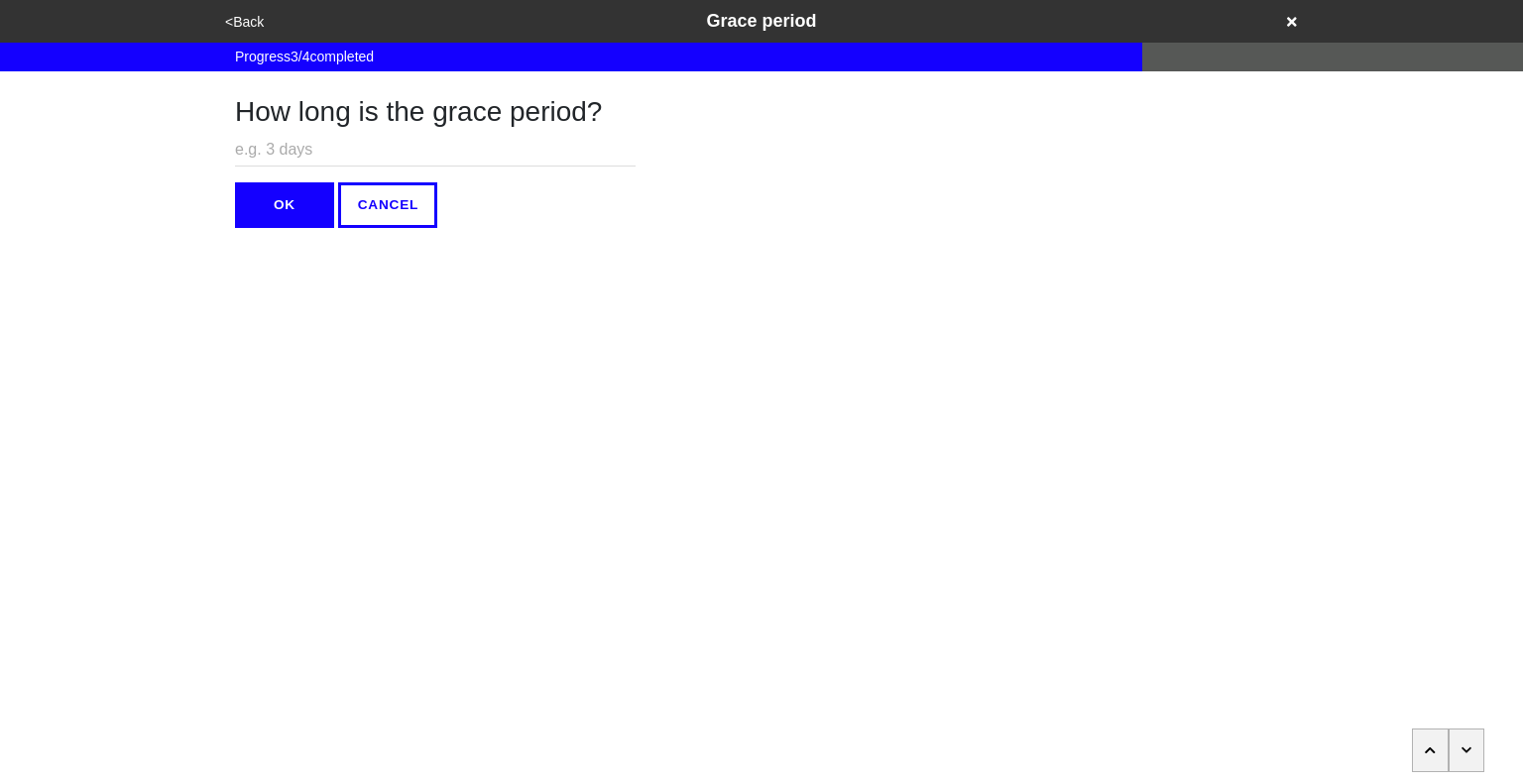 click at bounding box center [1466, 750] 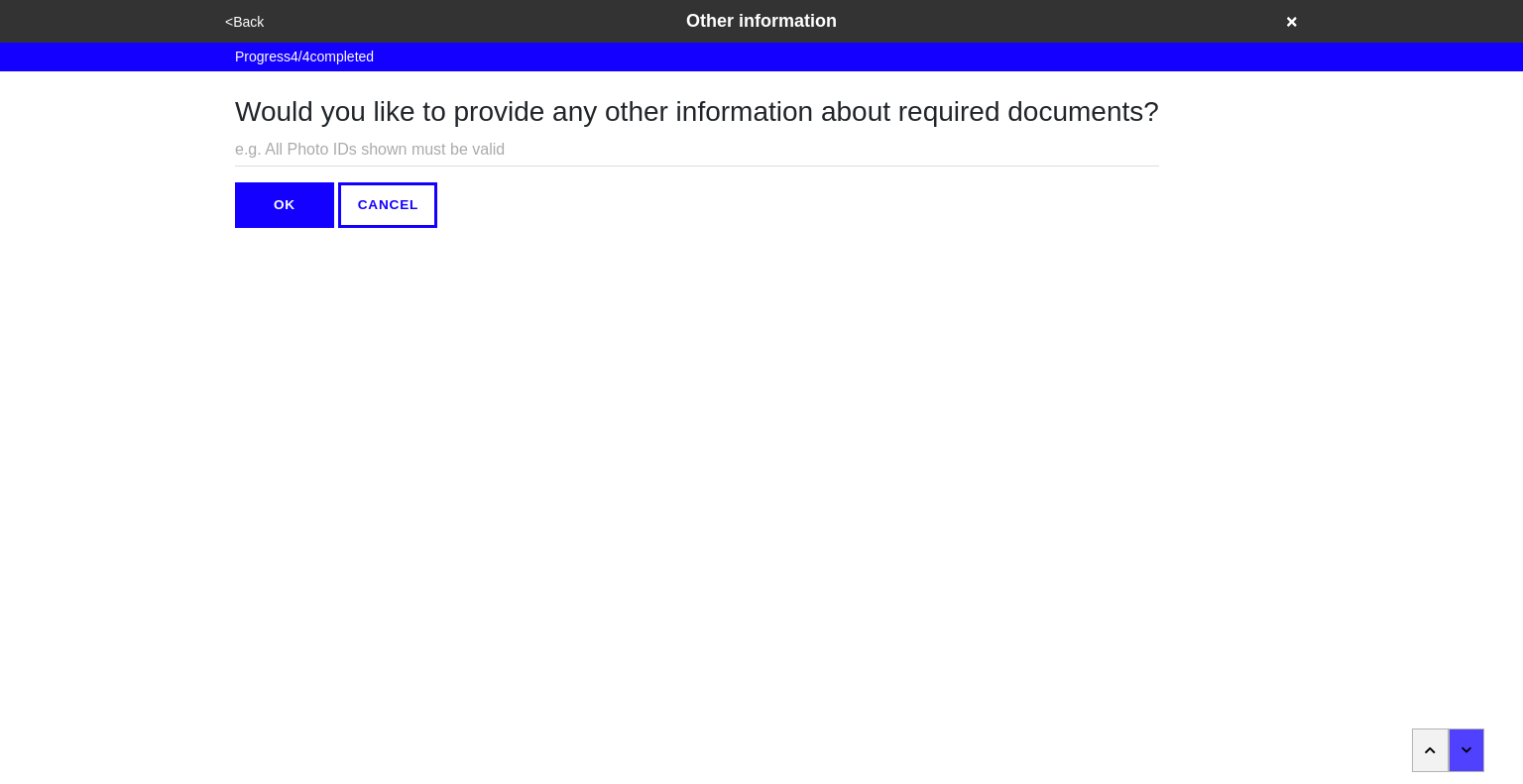click on "<Back" at bounding box center (244, 22) 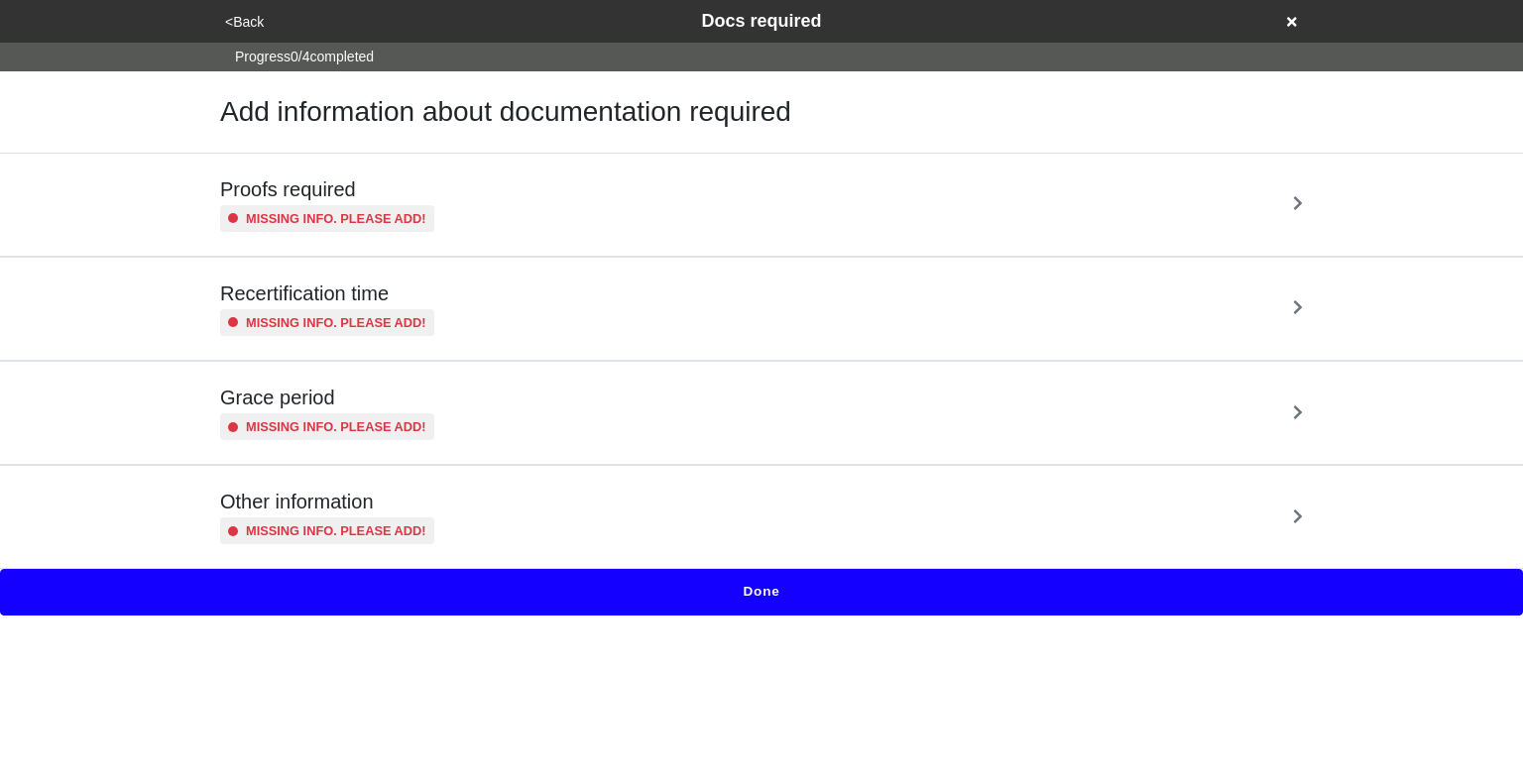 click on "<Back" at bounding box center [244, 22] 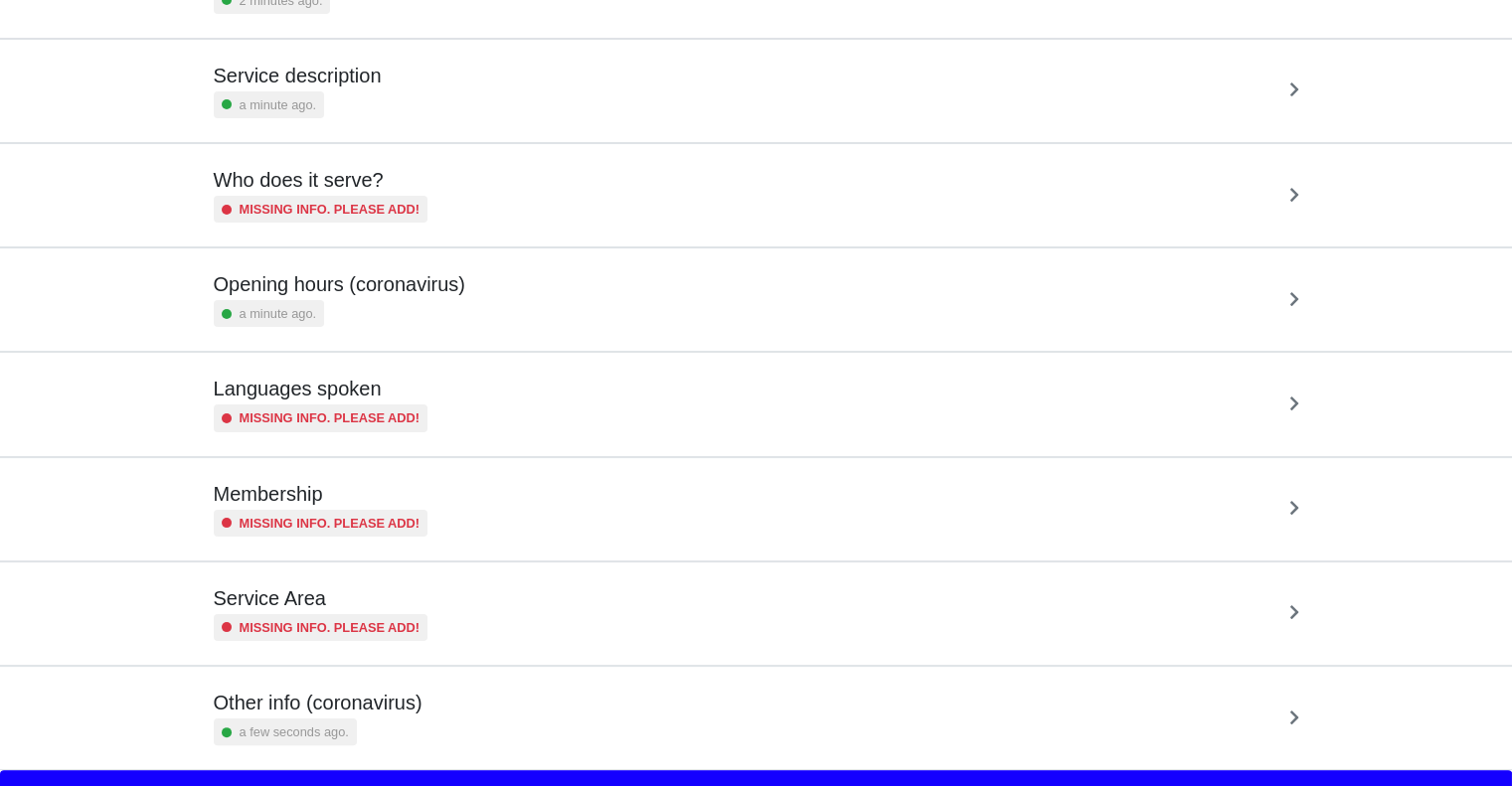 scroll, scrollTop: 245, scrollLeft: 0, axis: vertical 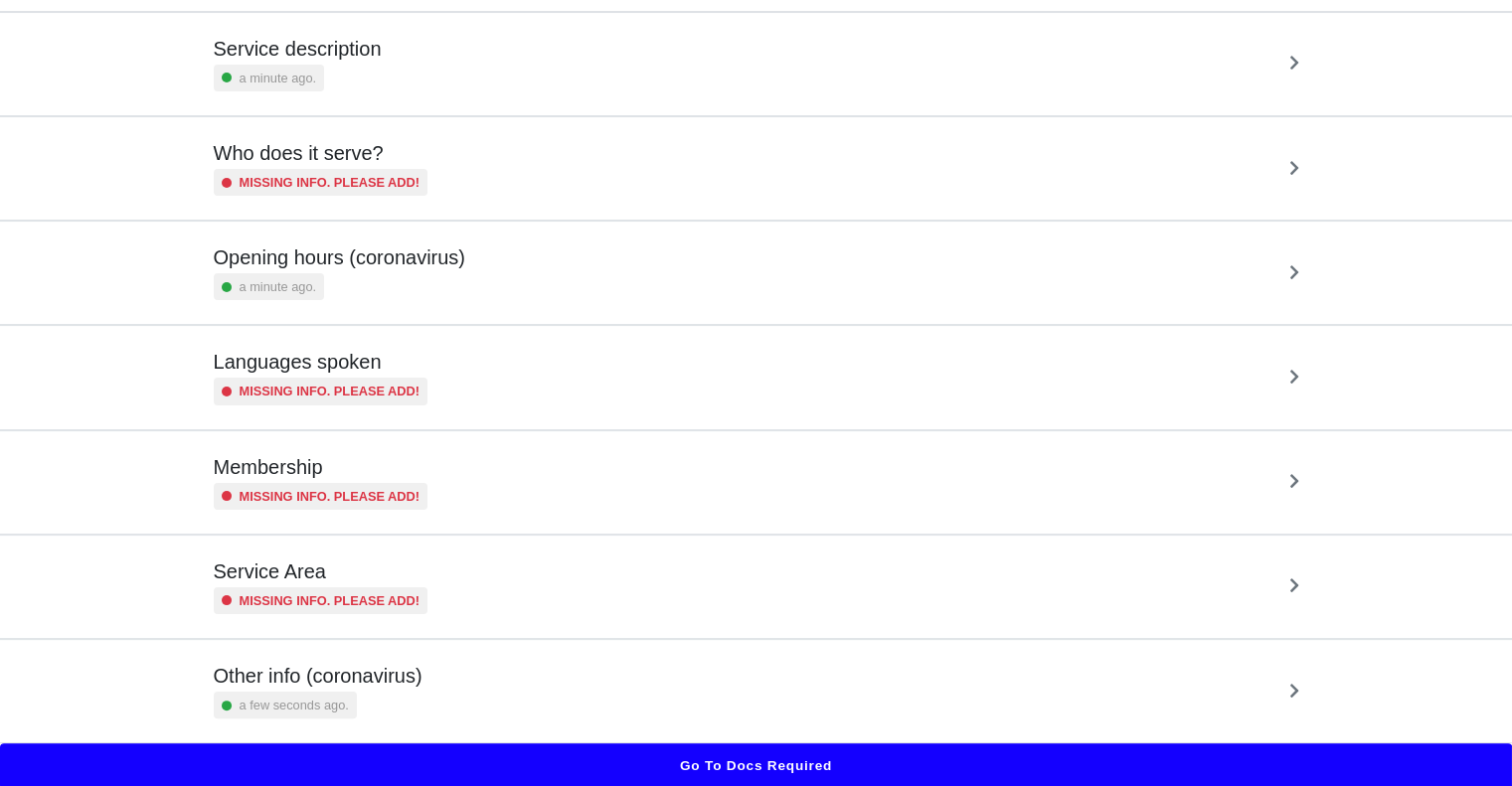click on "Other info (coronavirus) a few seconds ago." at bounding box center [756, 691] 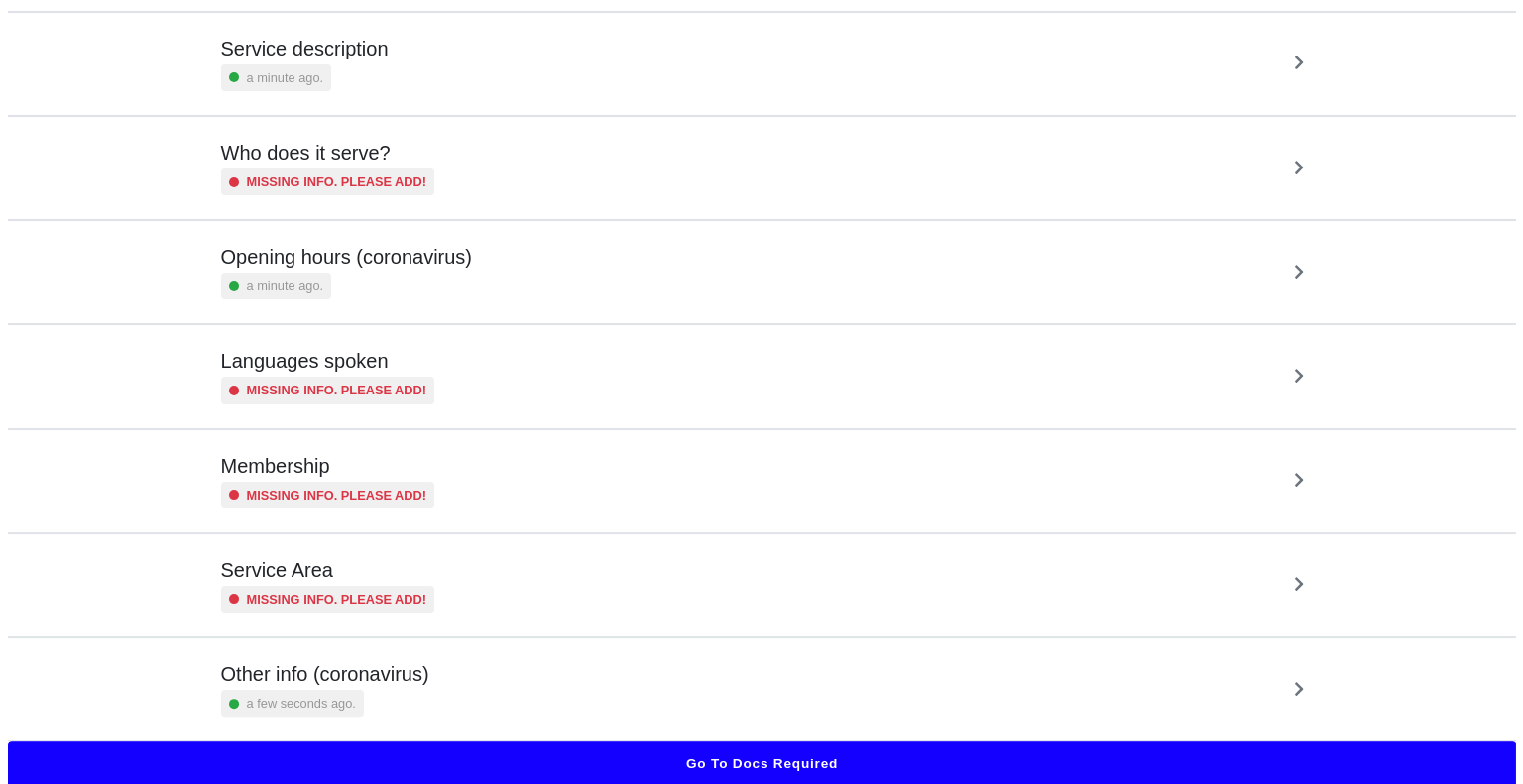 scroll, scrollTop: 0, scrollLeft: 0, axis: both 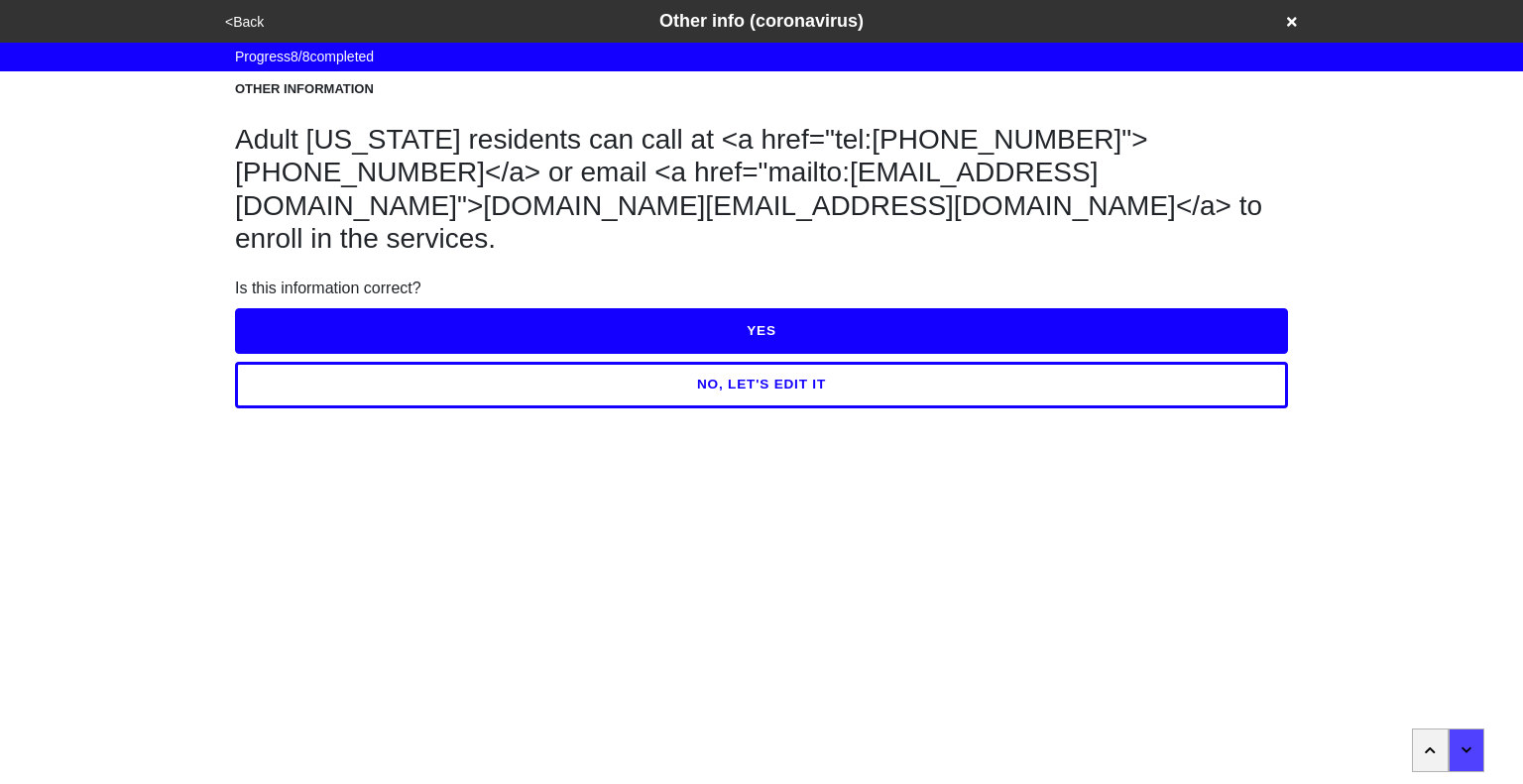 click on "NO, LET'S EDIT IT" at bounding box center [762, 385] 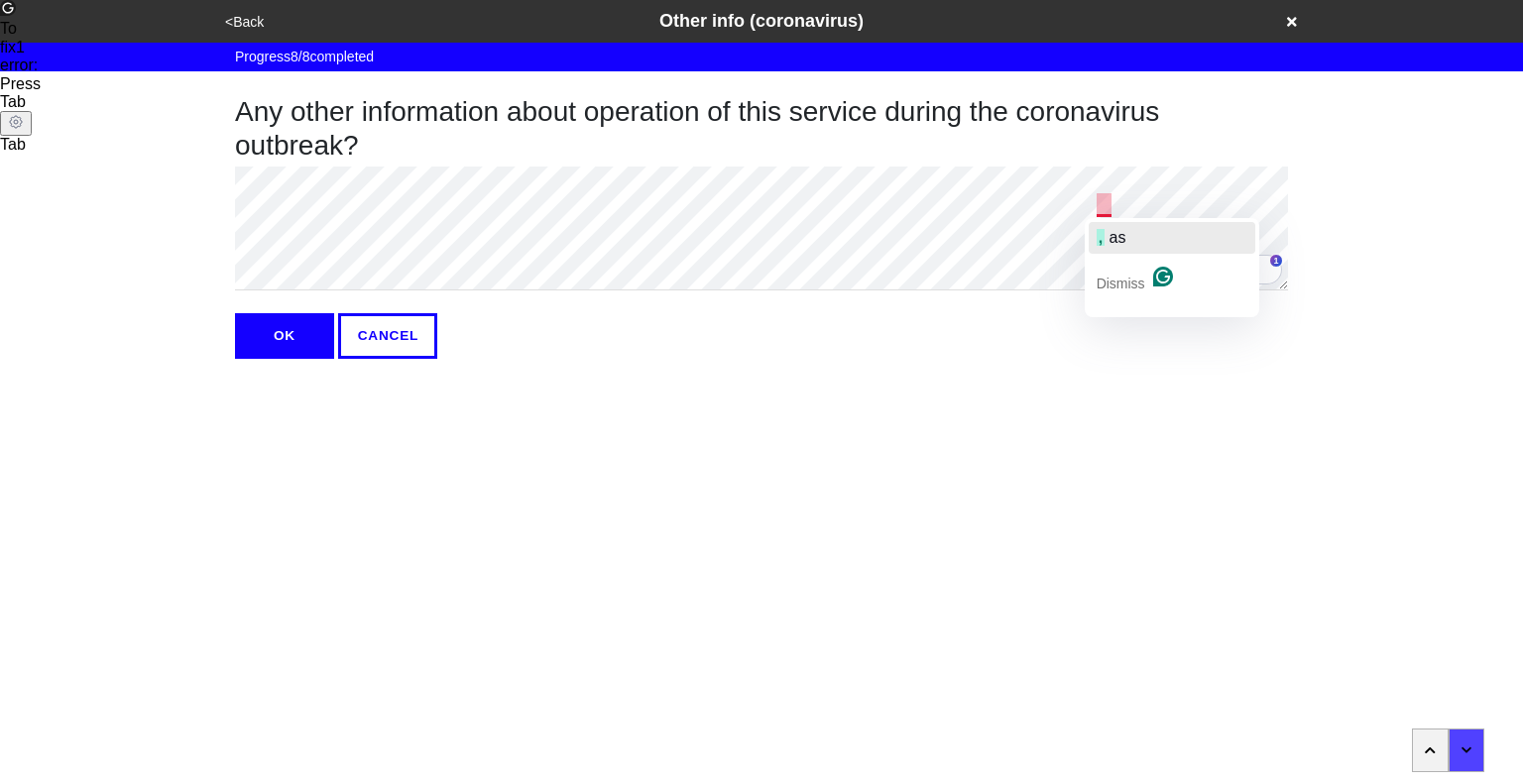 click on "as" 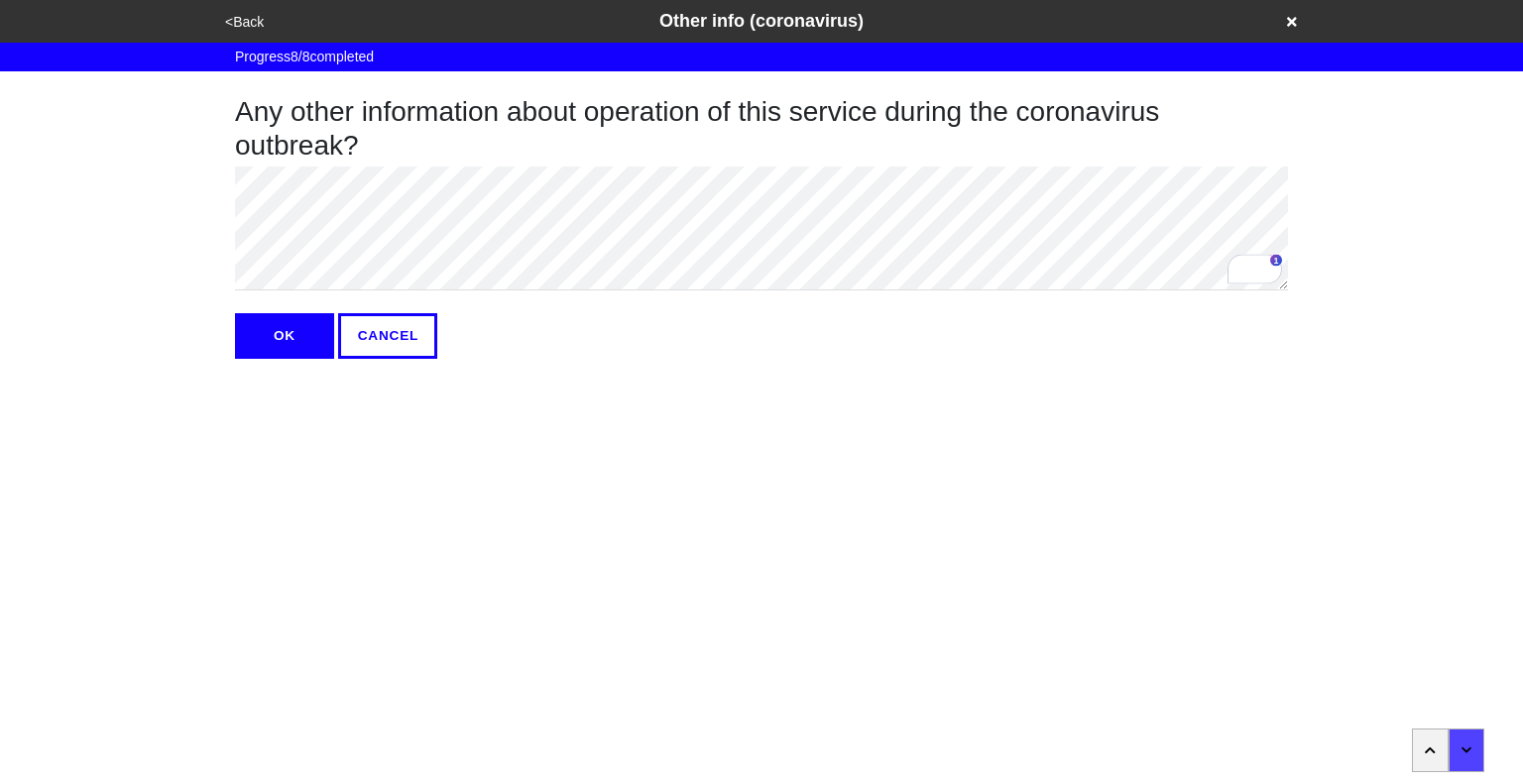 click on "OK" at bounding box center (285, 336) 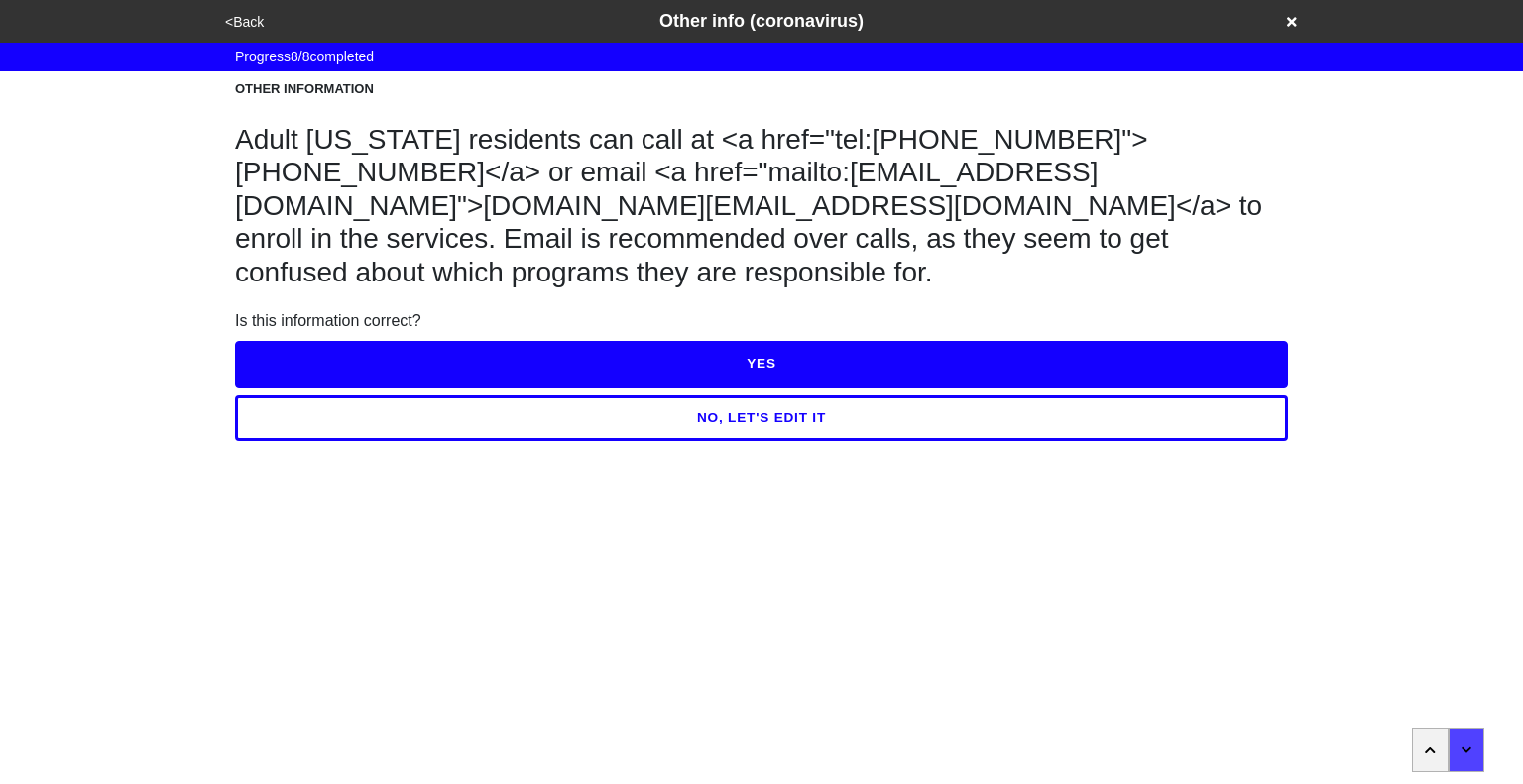 click on "YES" at bounding box center (762, 364) 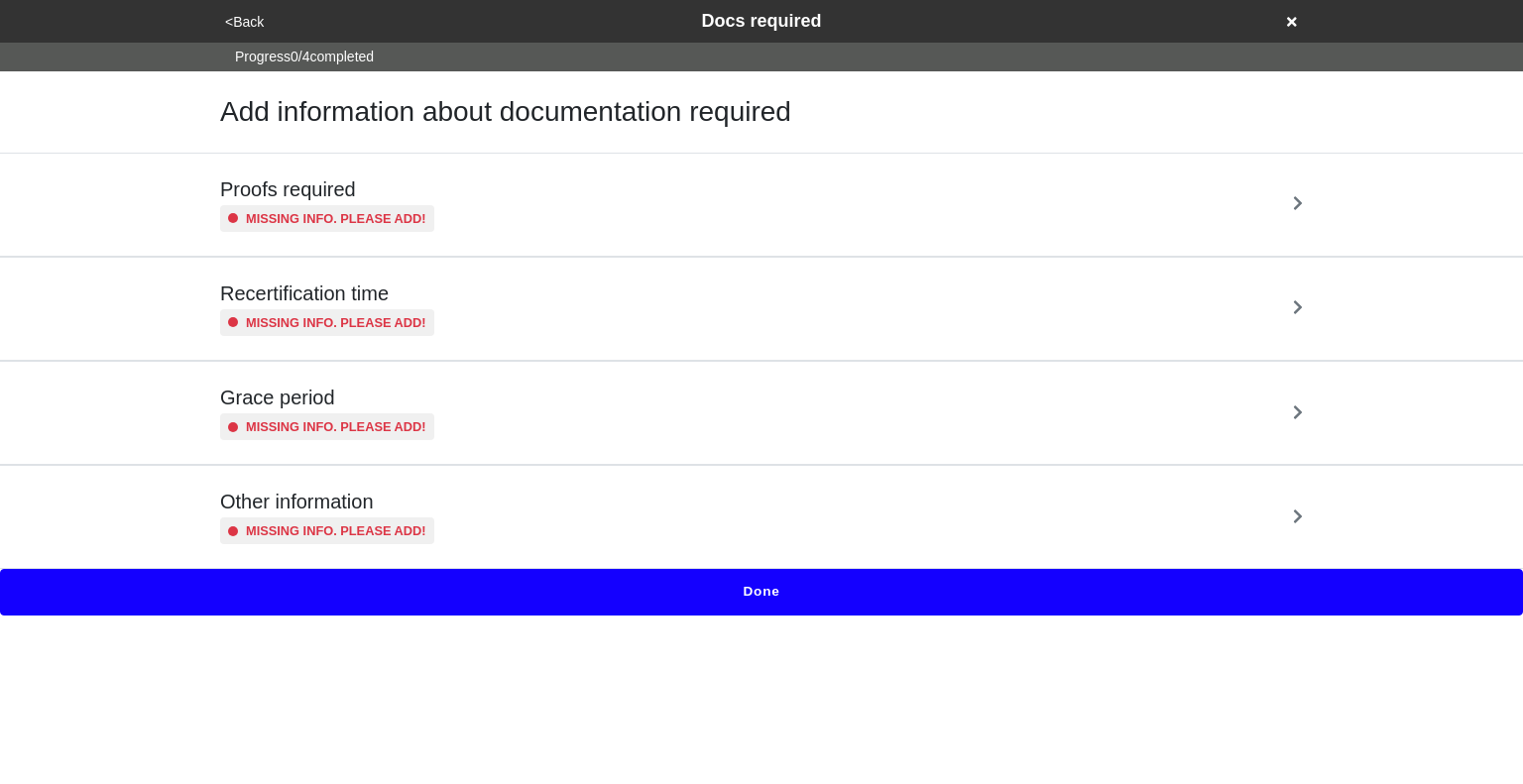 click on "Done" at bounding box center (762, 592) 